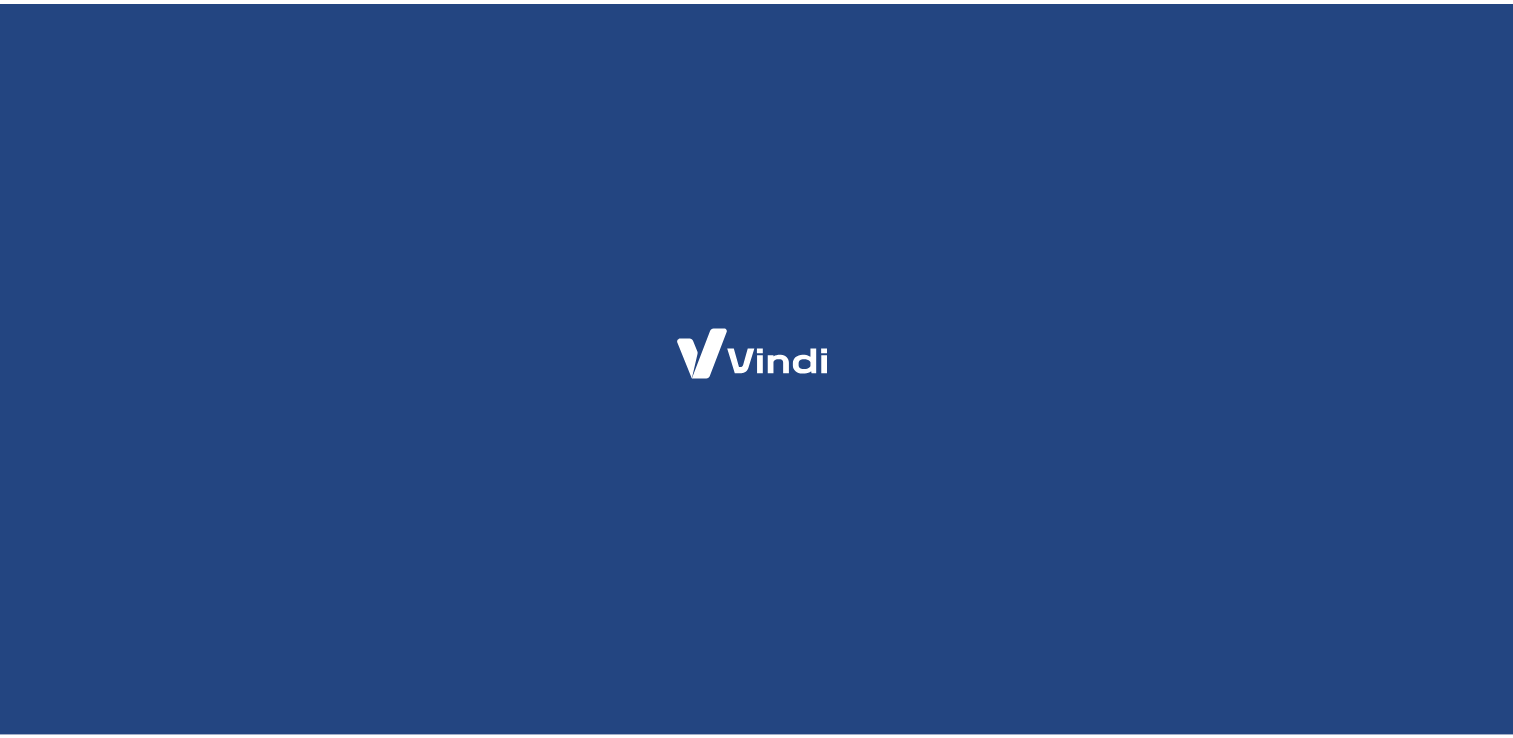 scroll, scrollTop: 0, scrollLeft: 0, axis: both 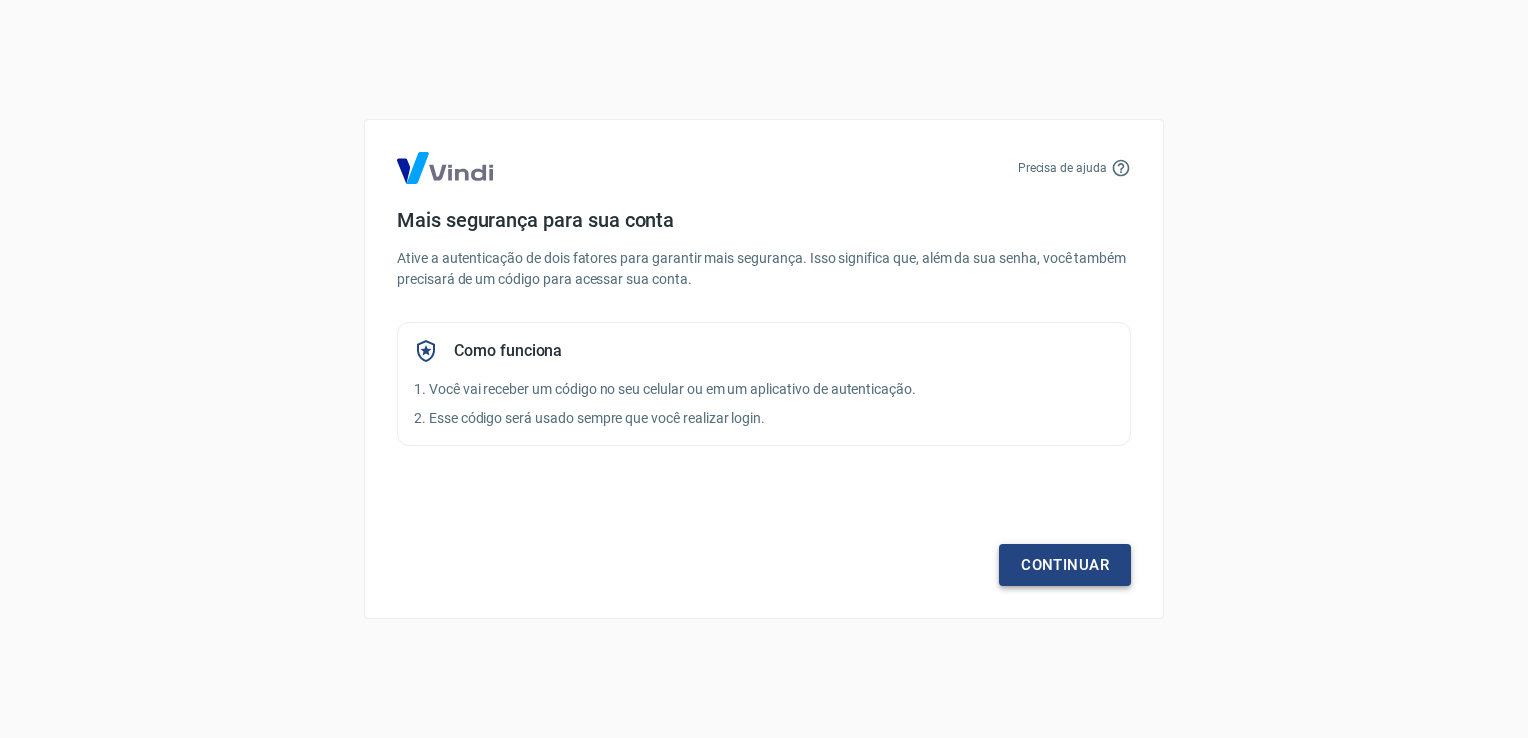 click on "Continuar" at bounding box center (1065, 565) 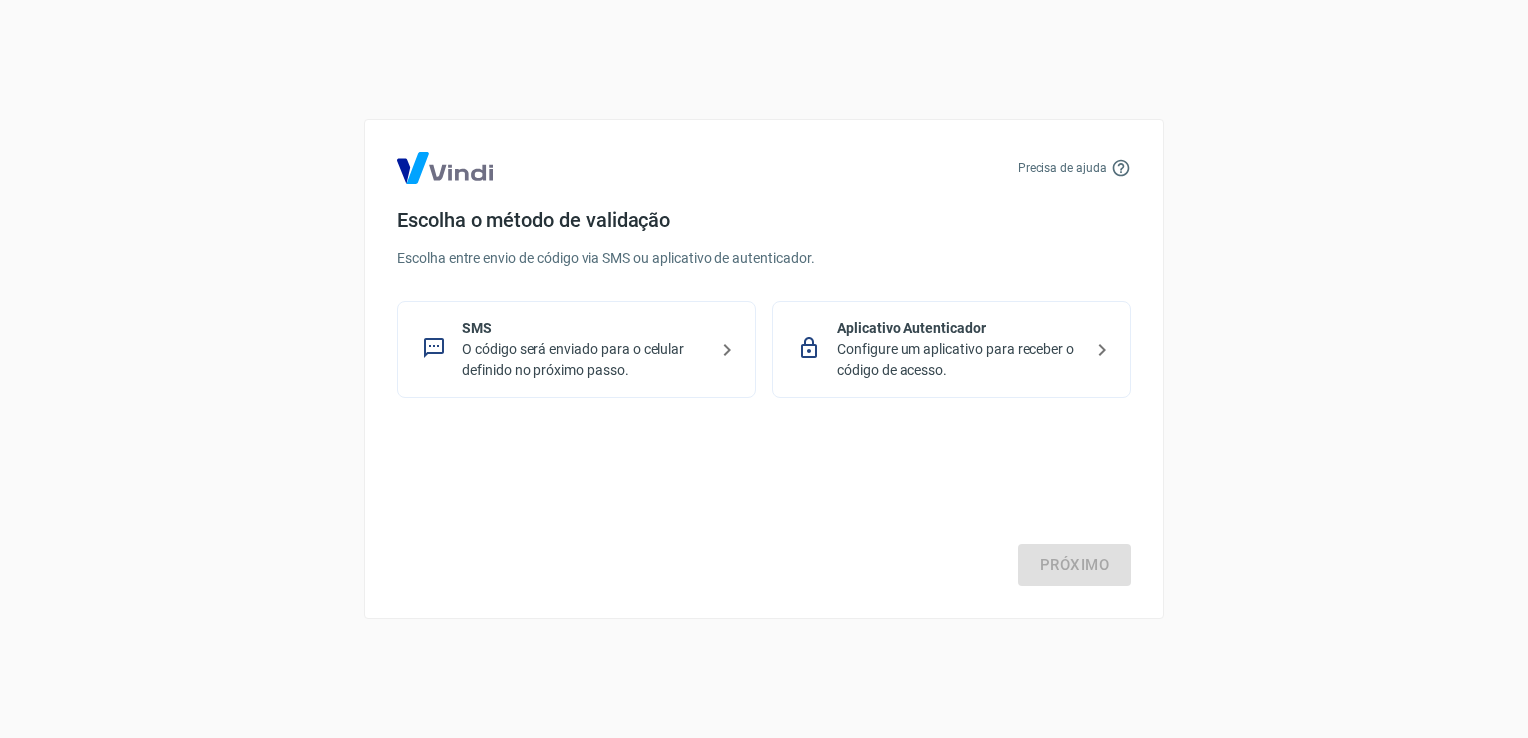 click on "O código será enviado para o celular definido no próximo passo." at bounding box center (584, 360) 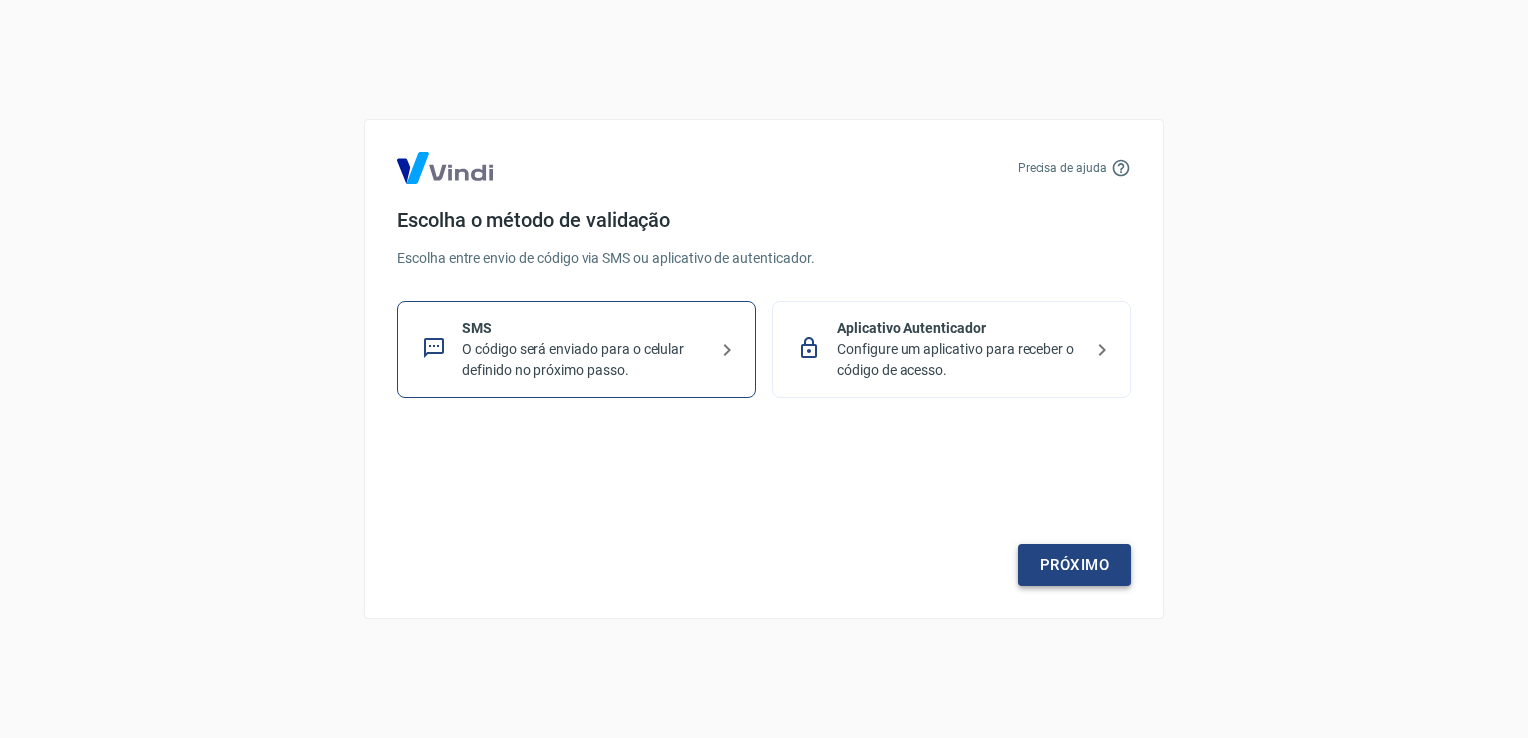click on "Próximo" at bounding box center (1074, 565) 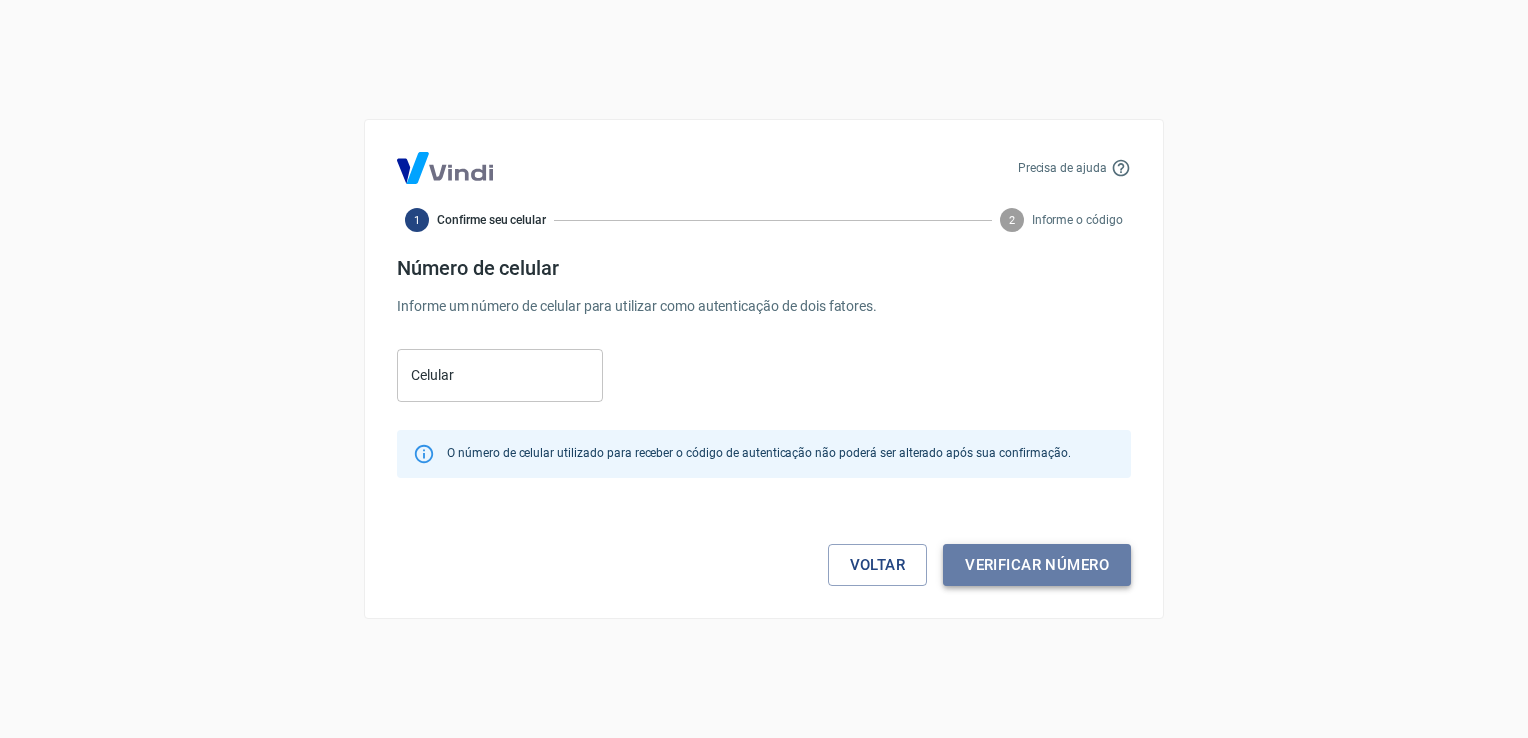click on "Verificar número" at bounding box center (1037, 565) 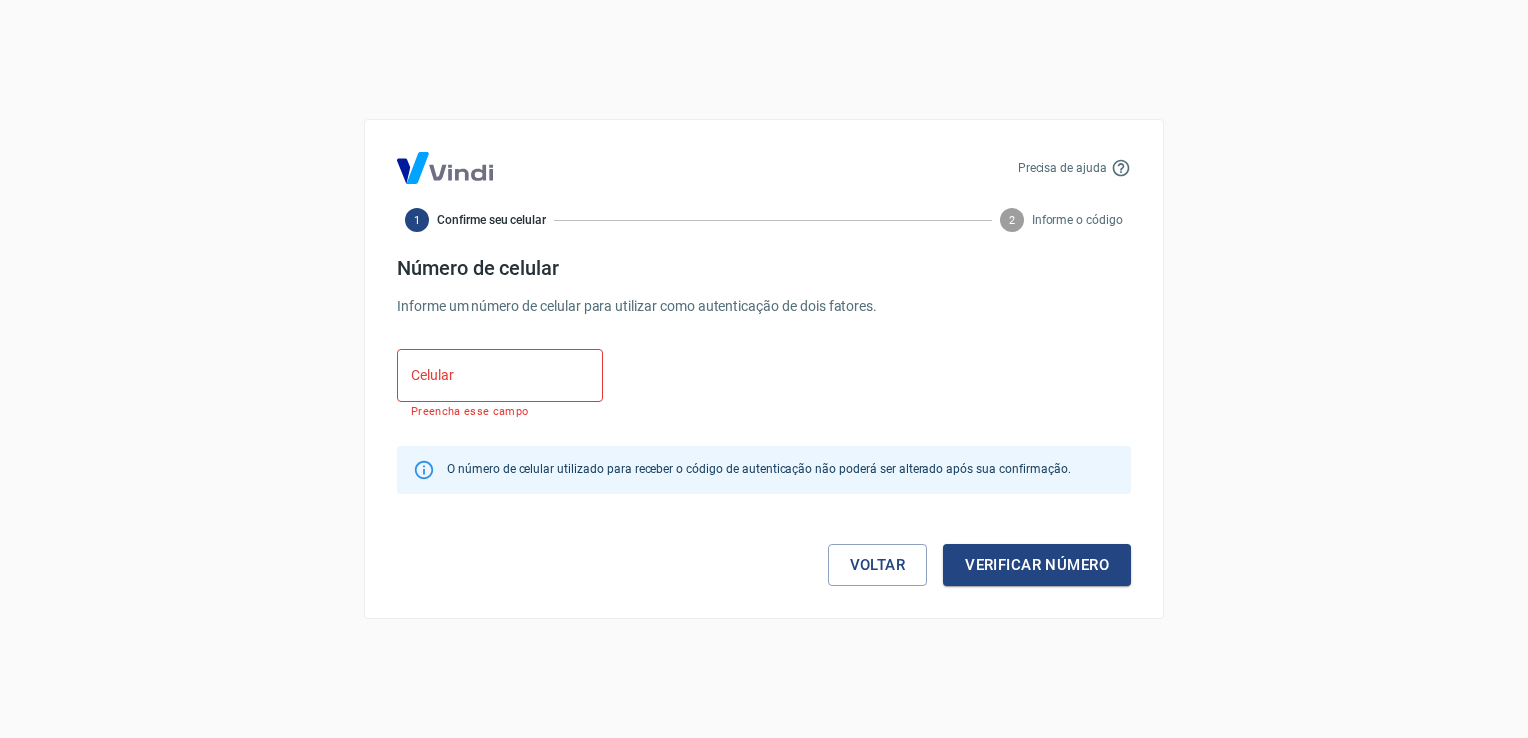 click on "Celular" at bounding box center [500, 375] 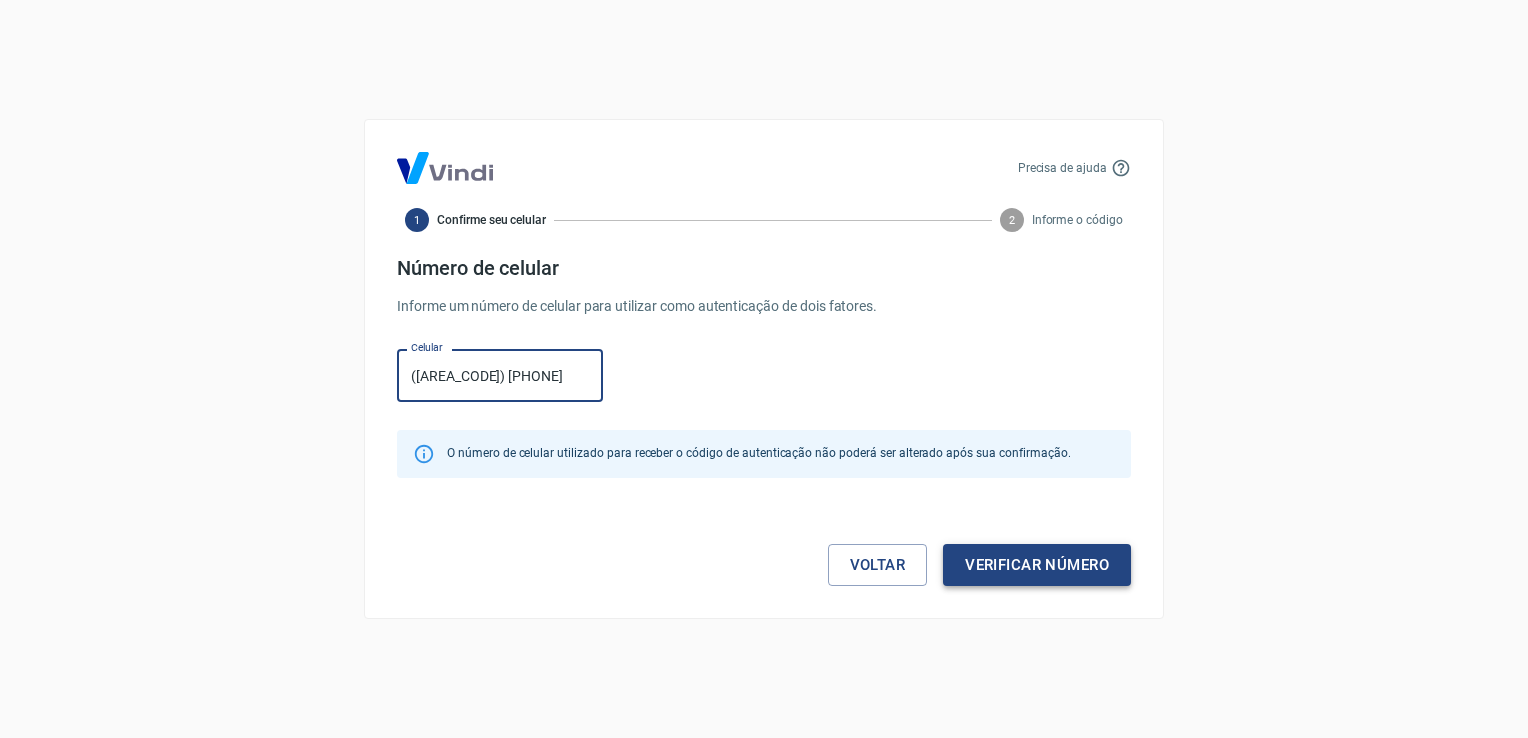 type on "([AREA_CODE]) [PHONE]" 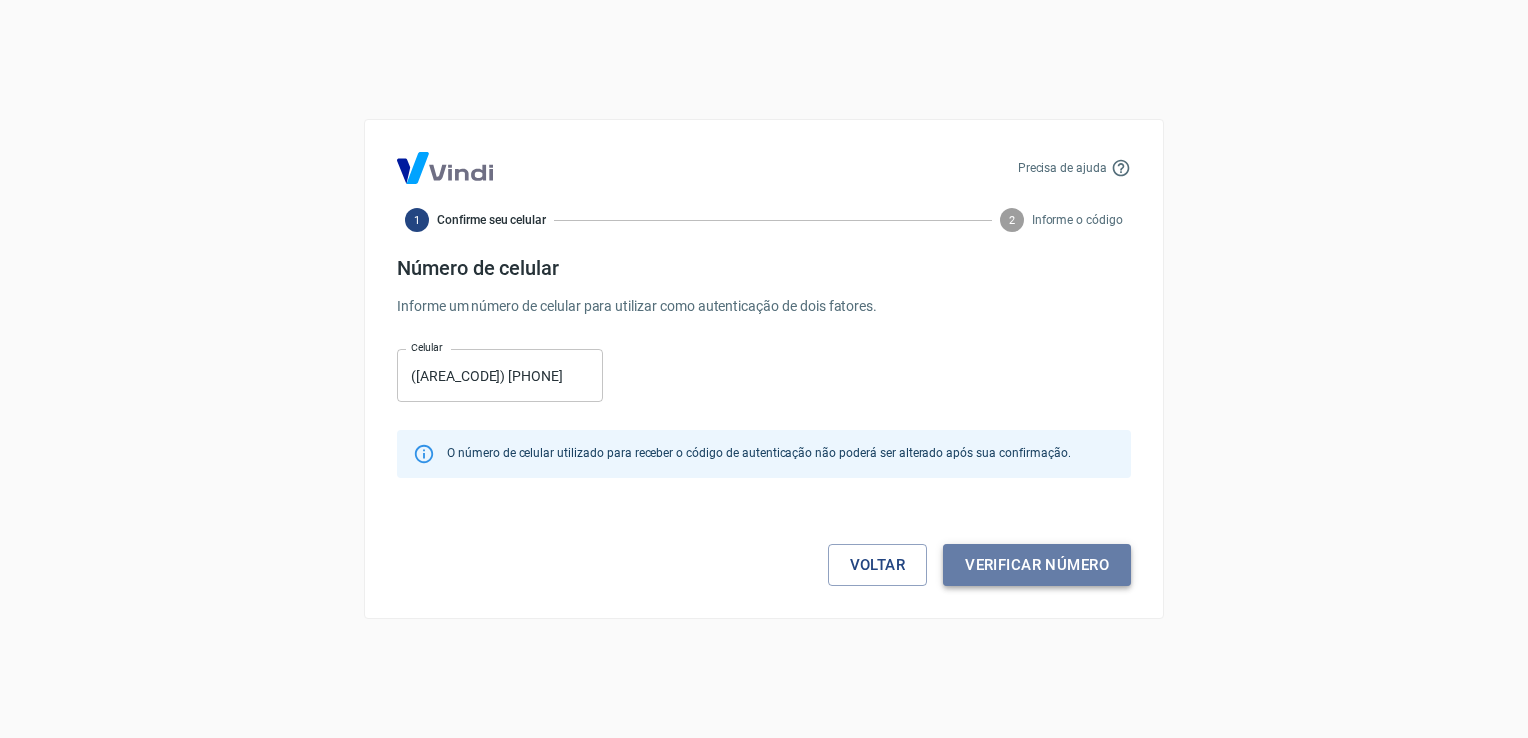 click on "Verificar número" at bounding box center (1037, 565) 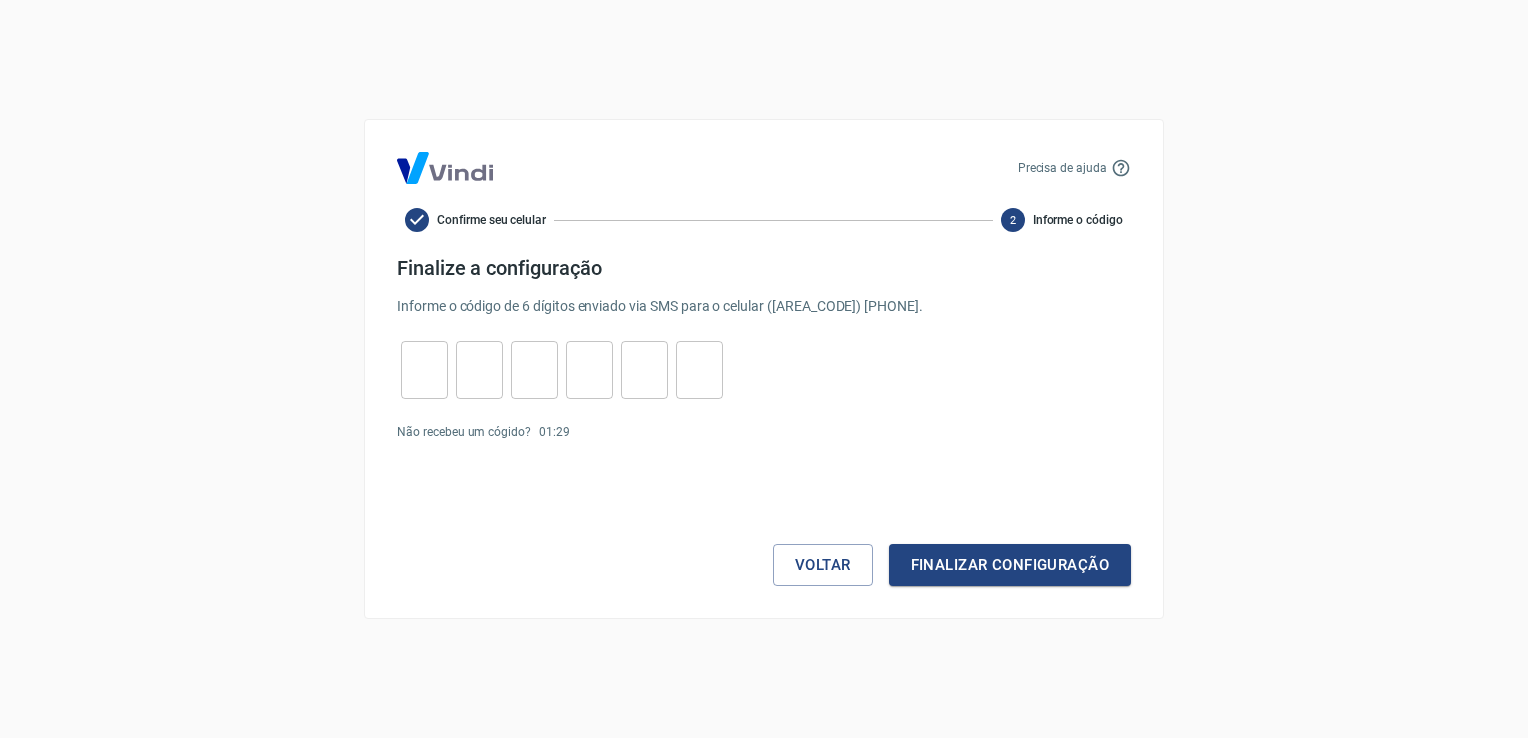 click at bounding box center [424, 370] 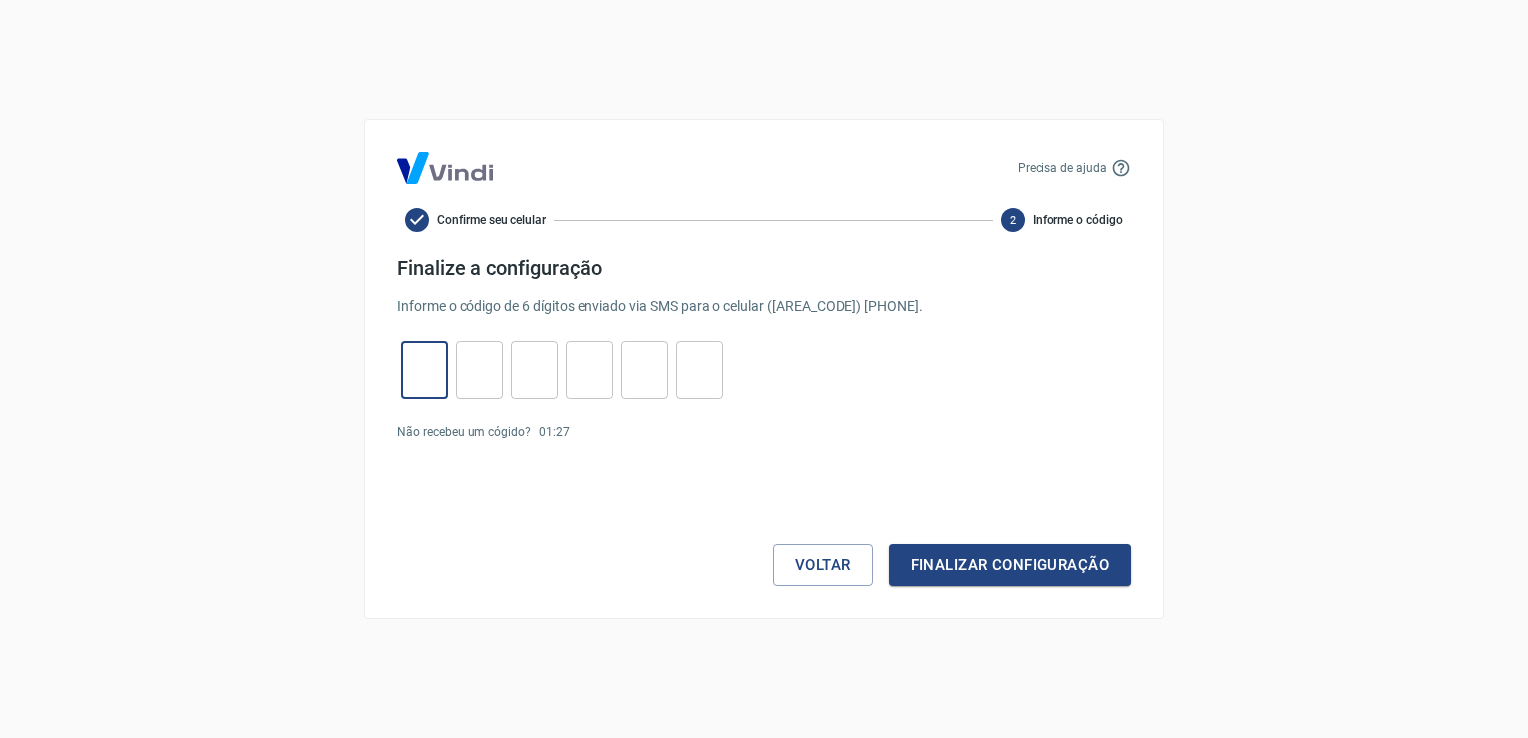 type on "0" 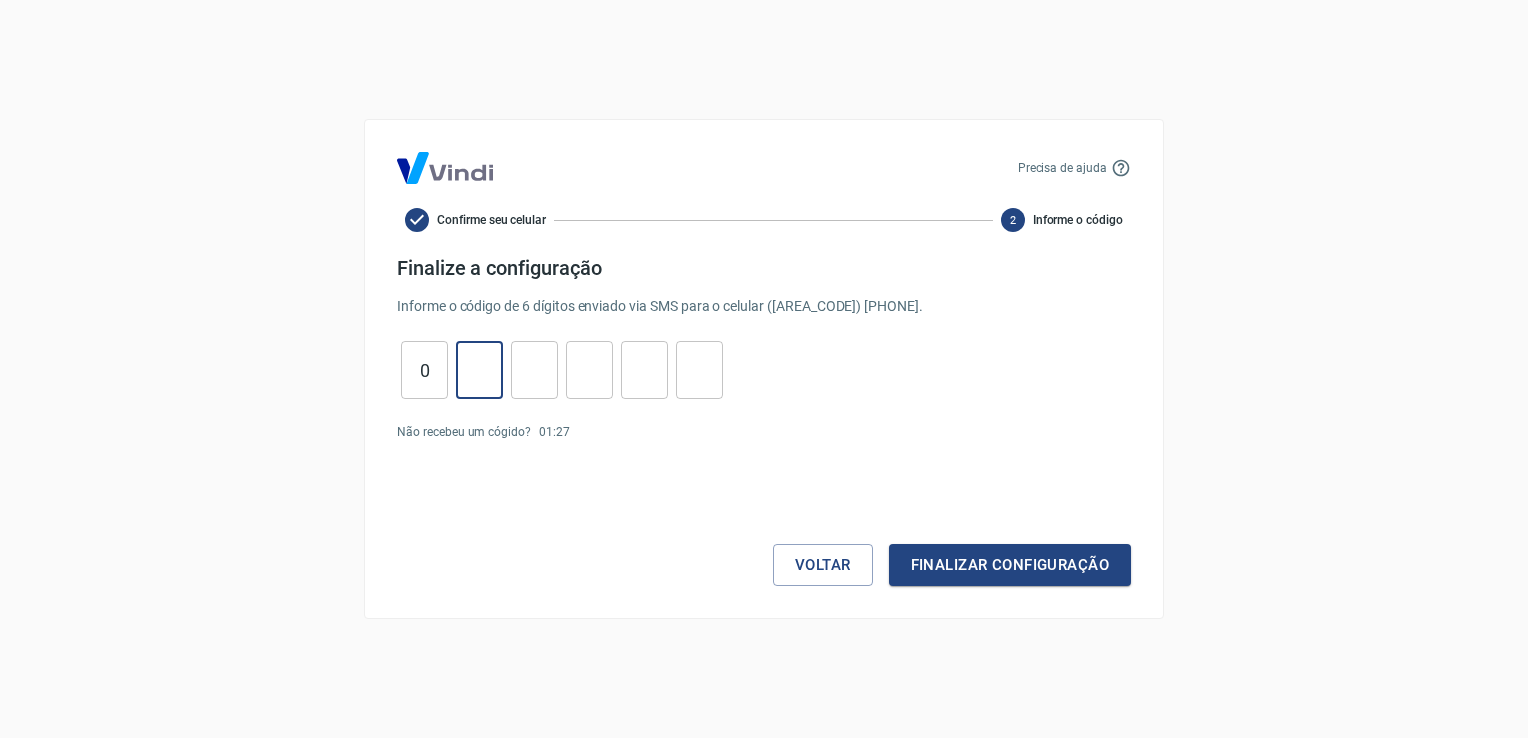 type on "6" 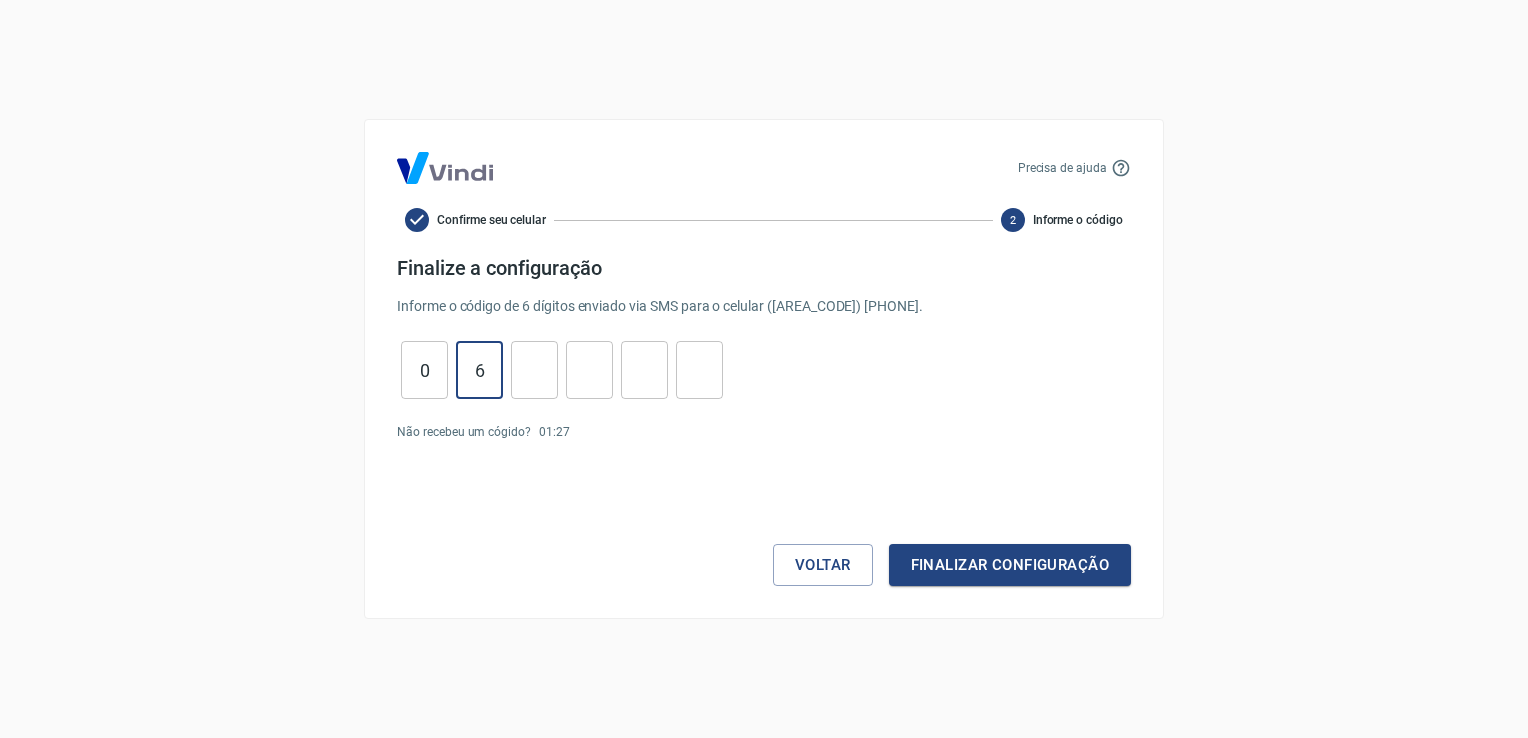 type on "5" 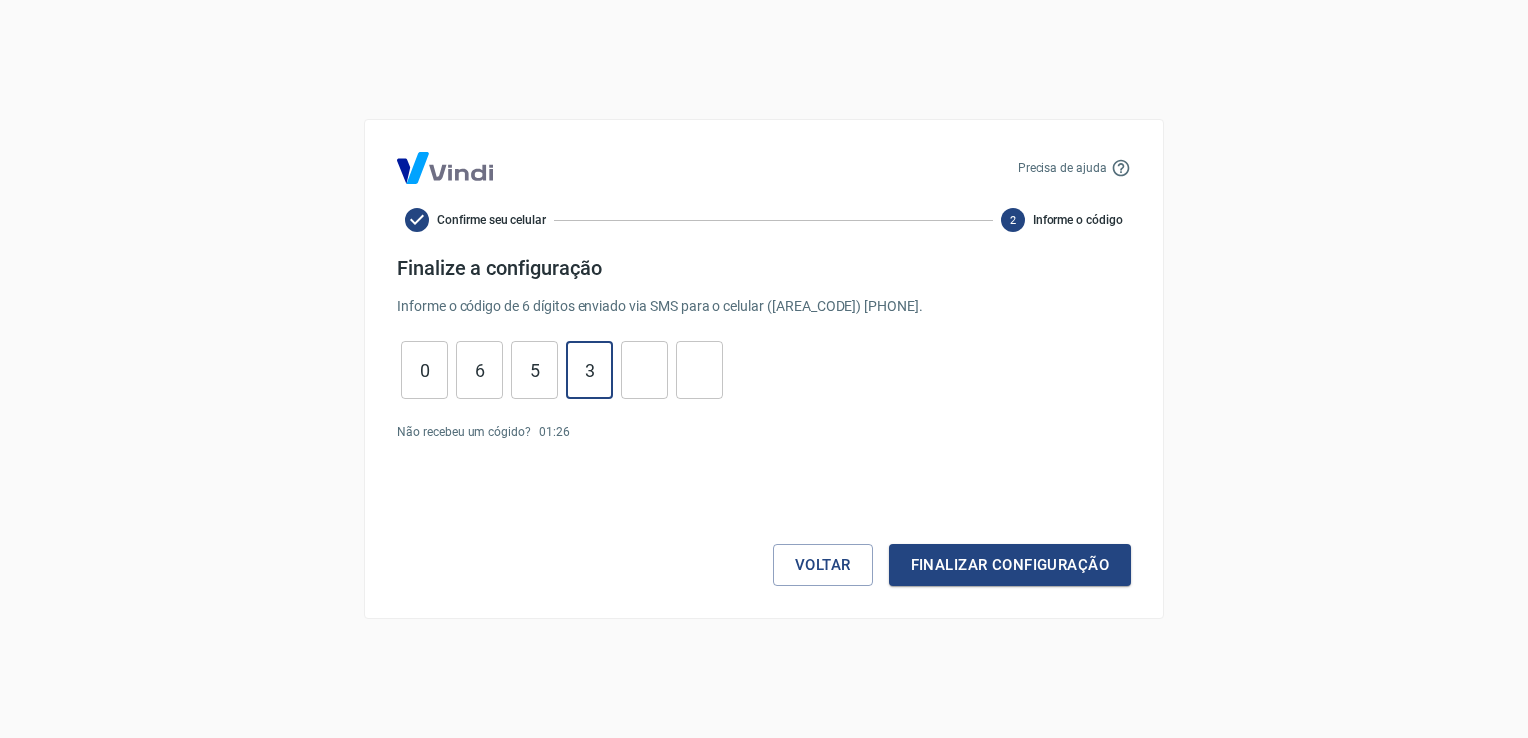 type on "3" 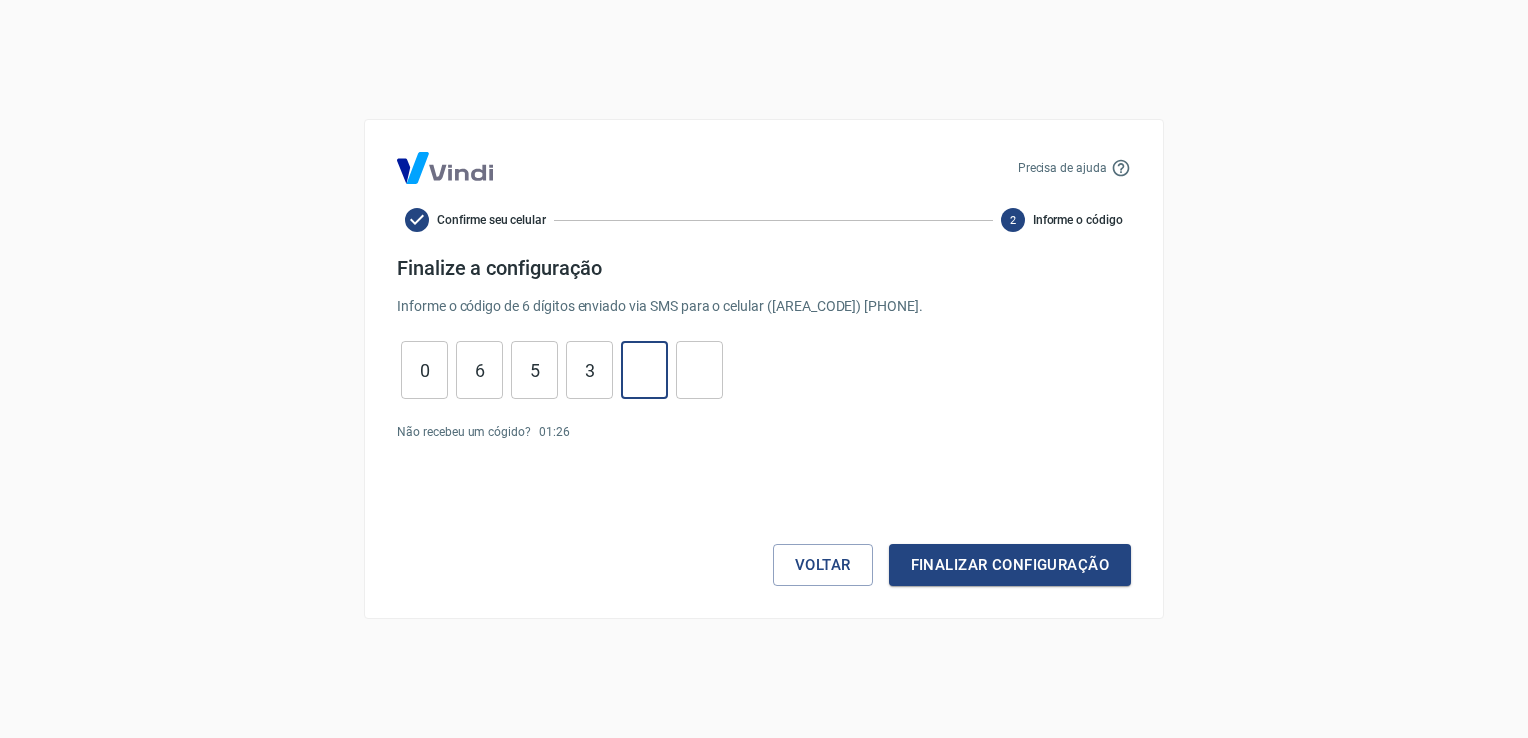 type on "6" 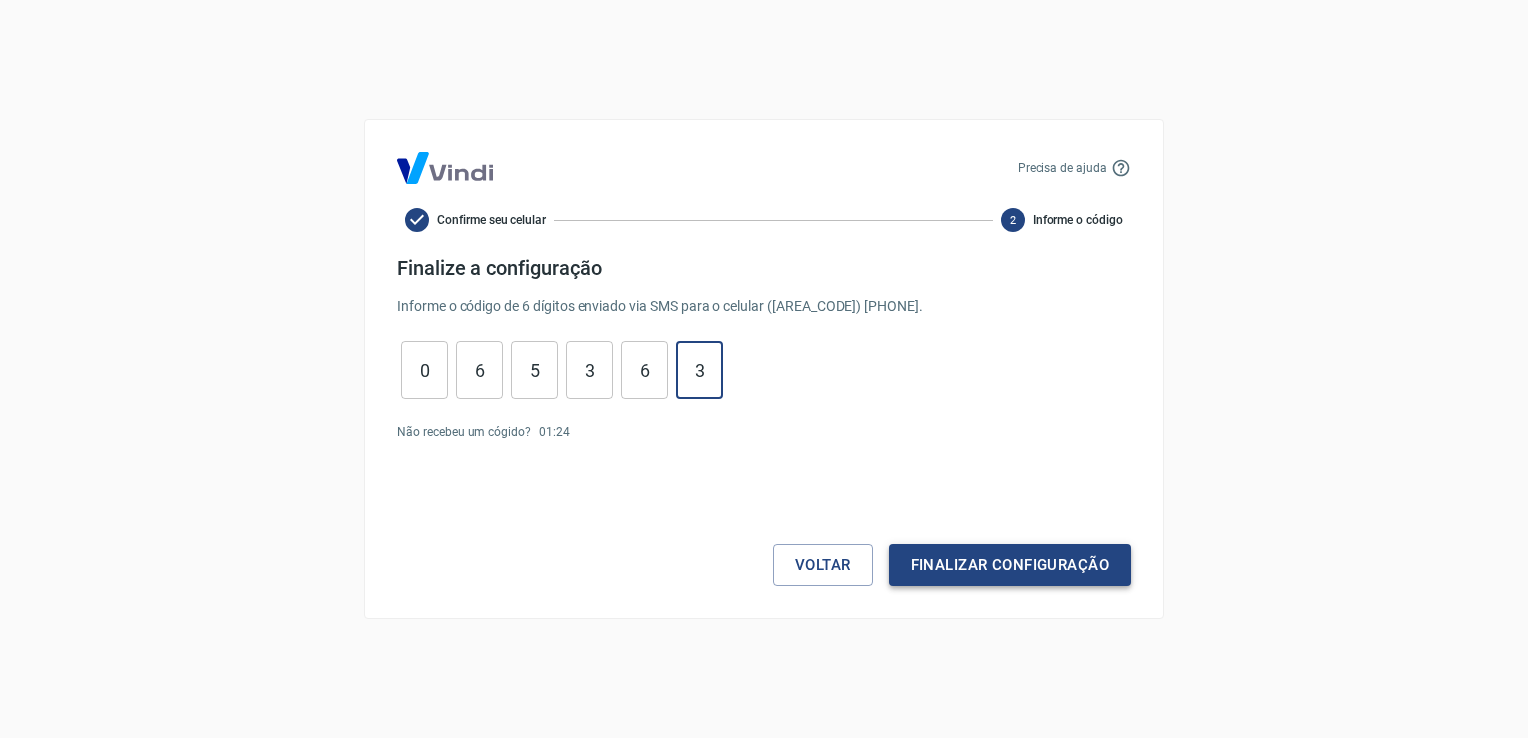 type on "3" 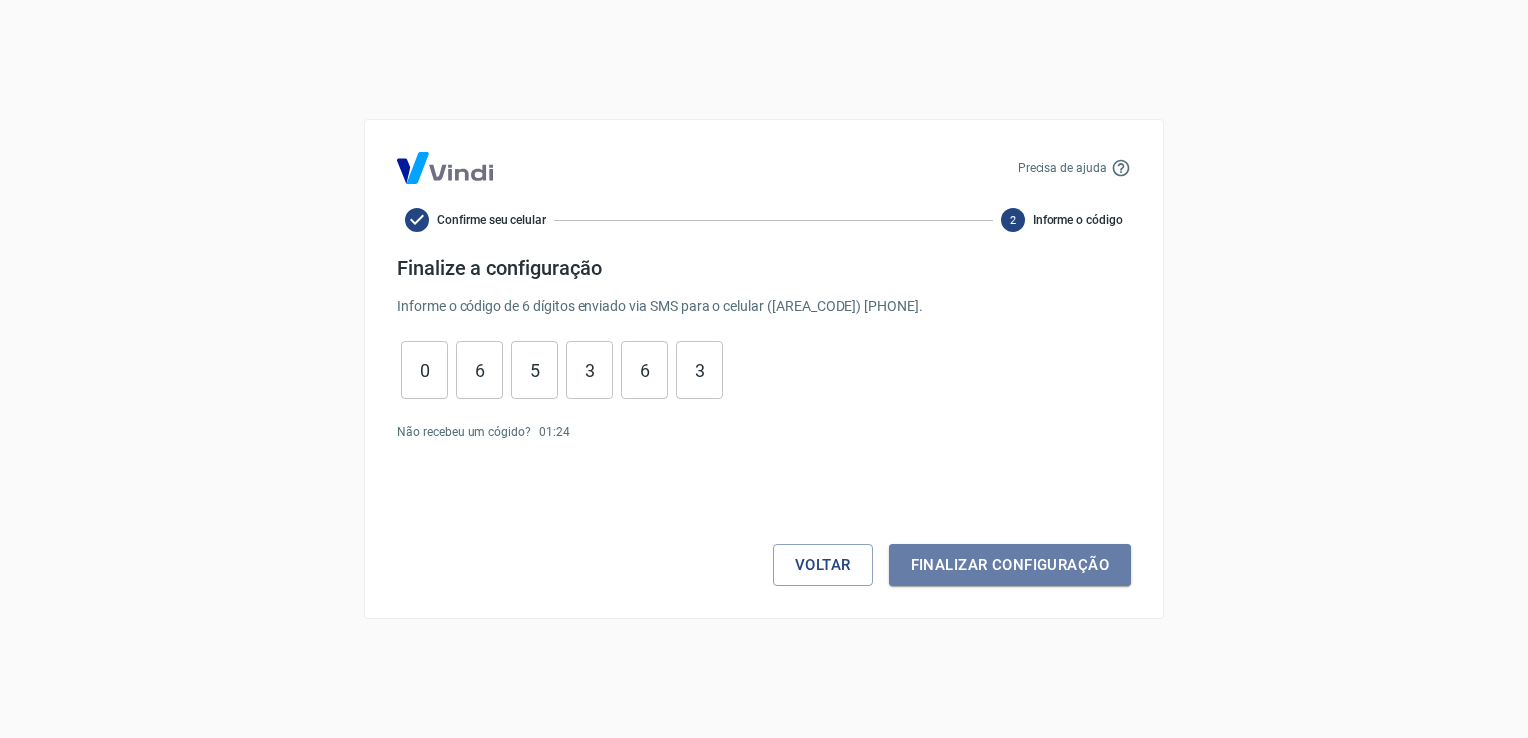 click on "Finalizar configuração" at bounding box center [1010, 565] 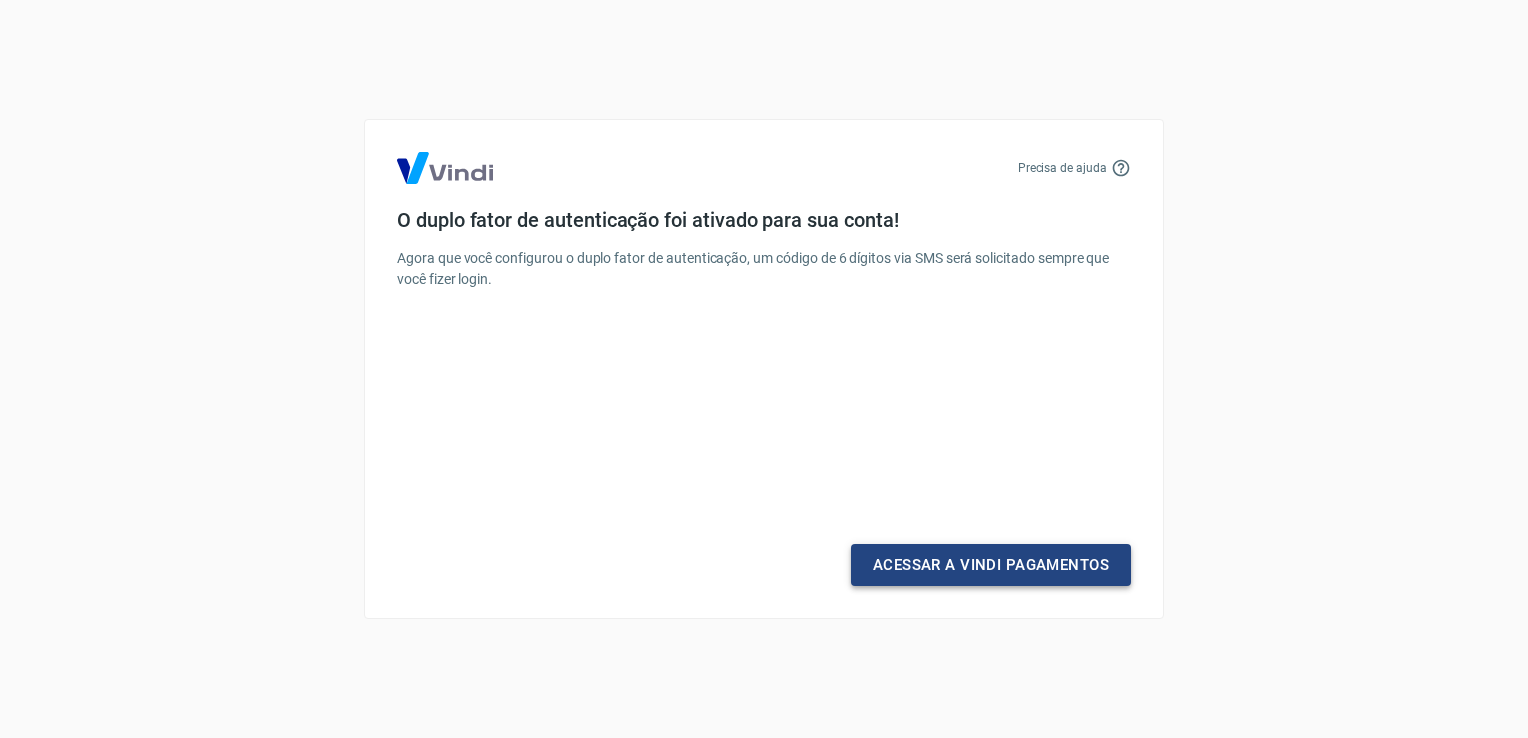 click on "Acessar a Vindi Pagamentos" at bounding box center [991, 565] 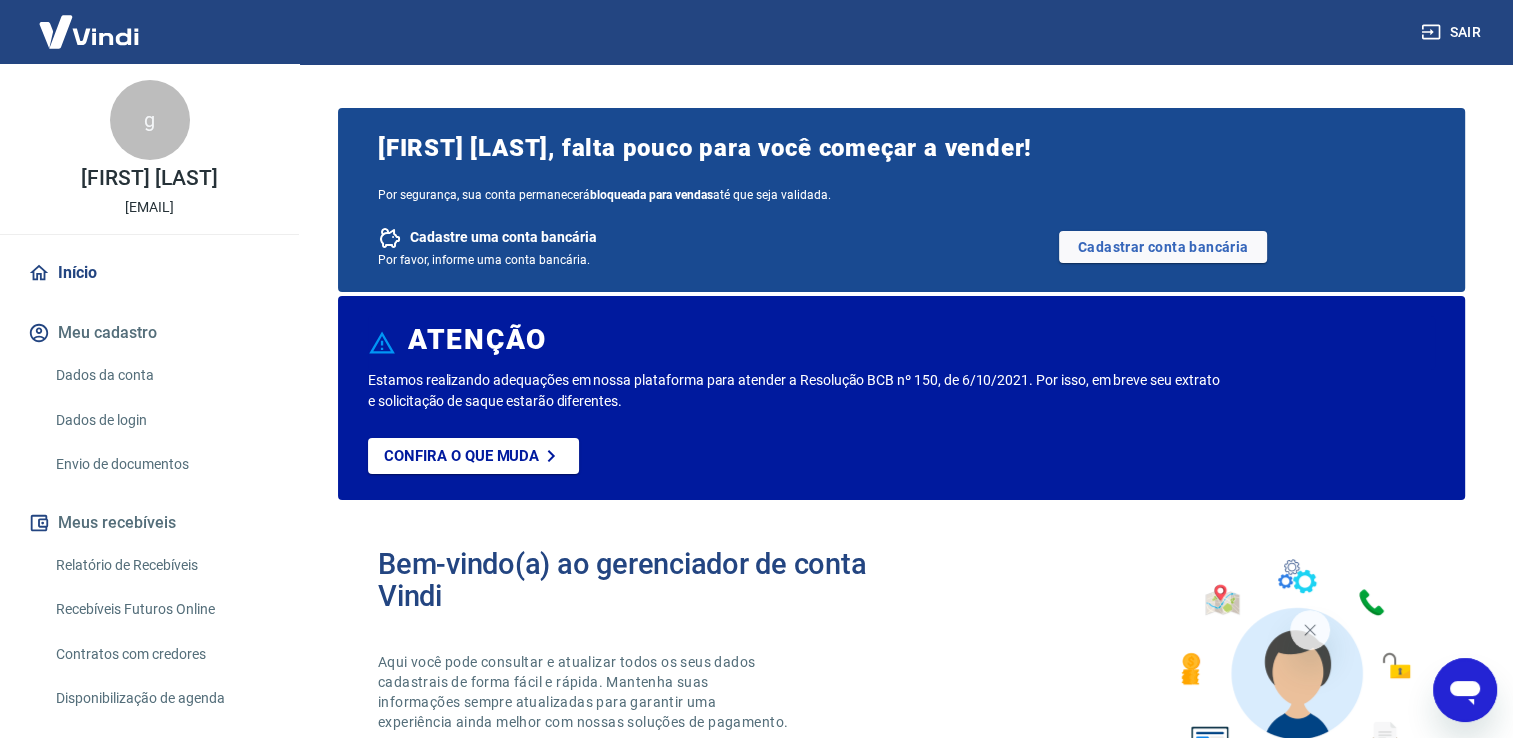 scroll, scrollTop: 0, scrollLeft: 0, axis: both 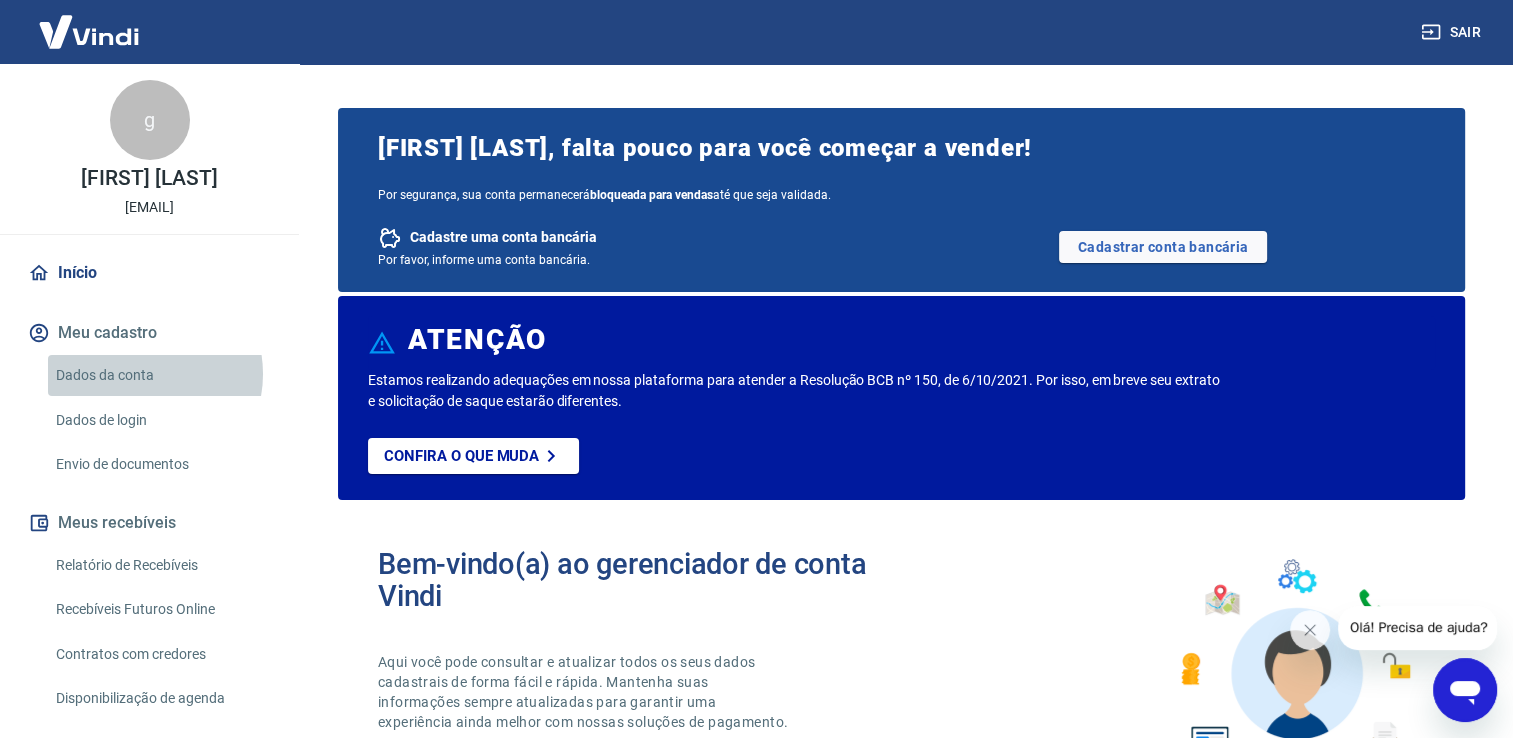 click on "Dados da conta" at bounding box center [161, 375] 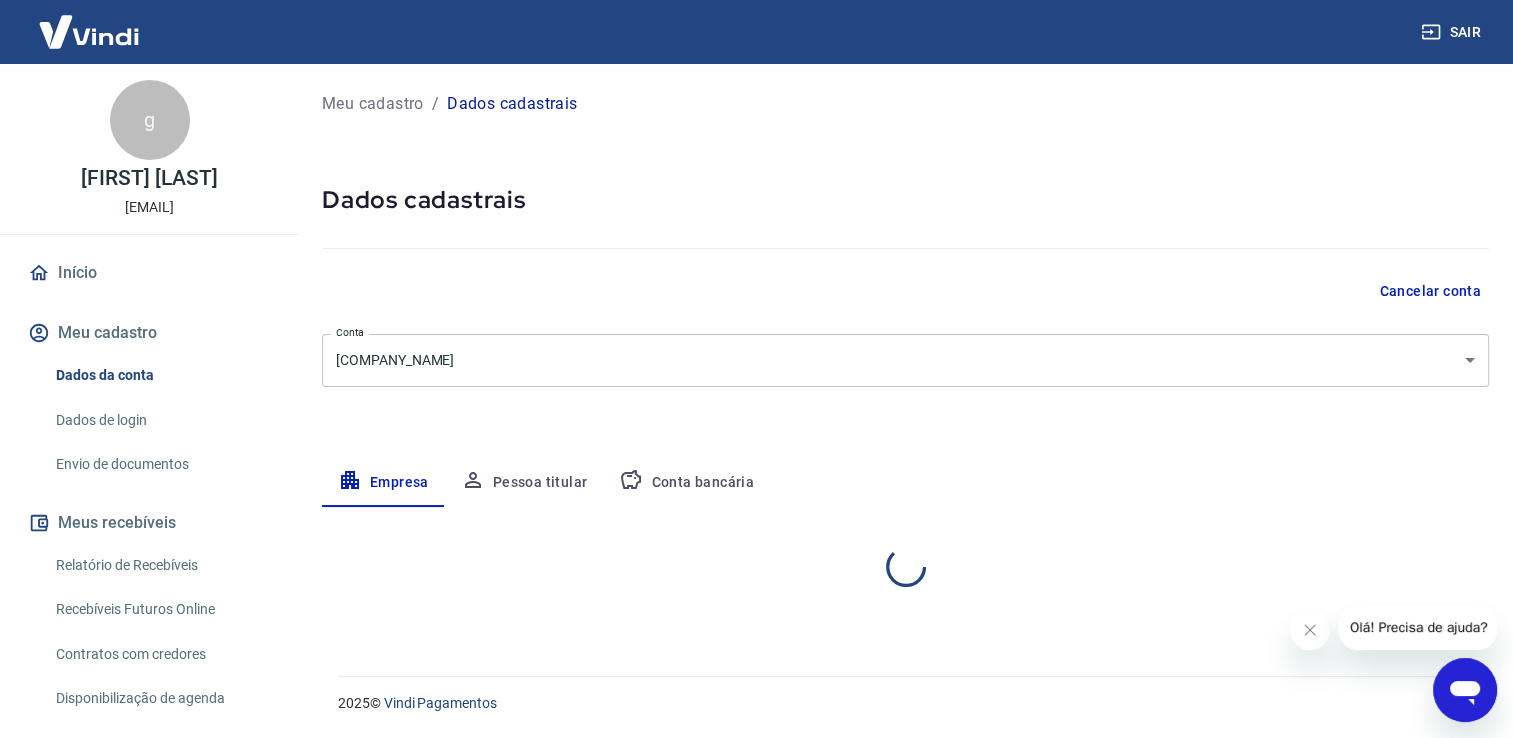 select on "SP" 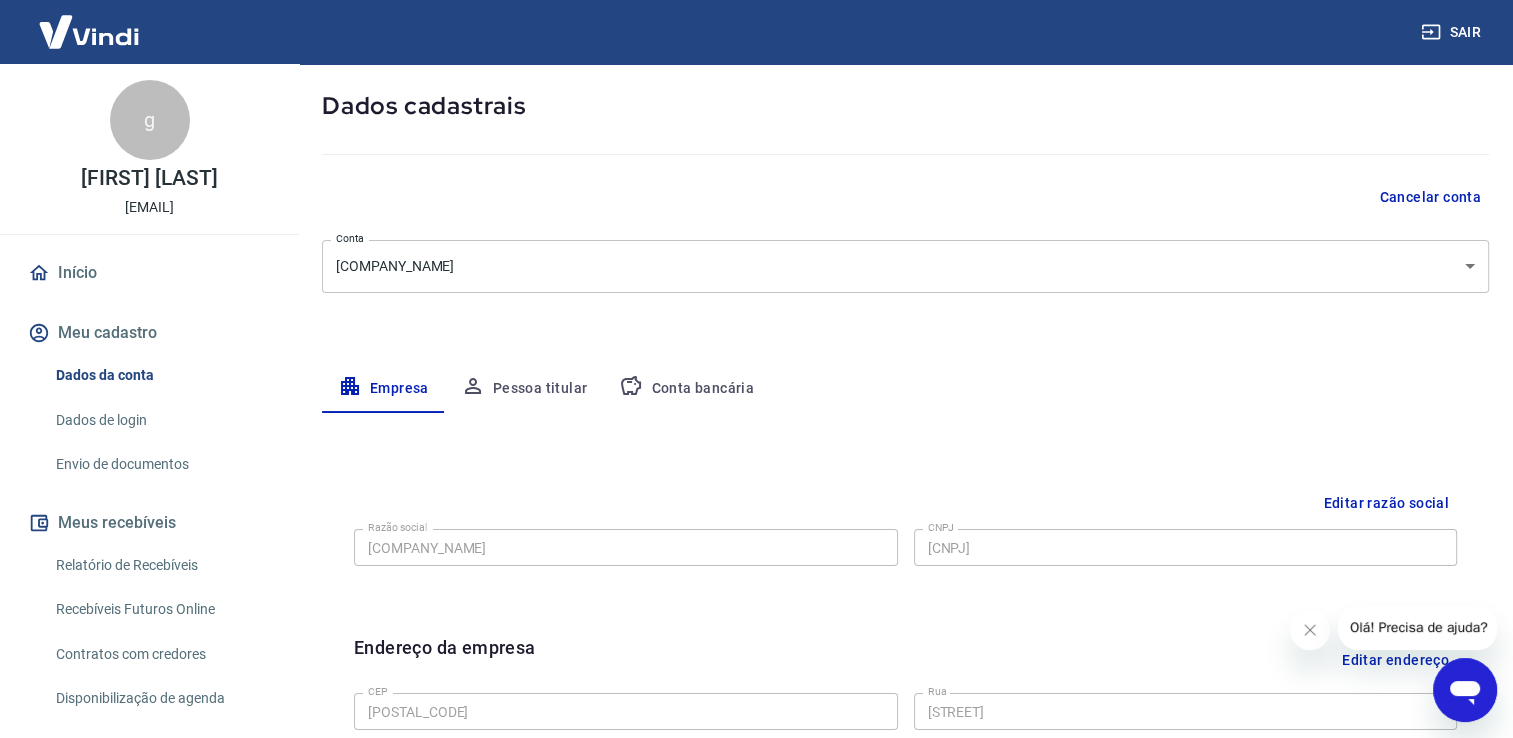 scroll, scrollTop: 100, scrollLeft: 0, axis: vertical 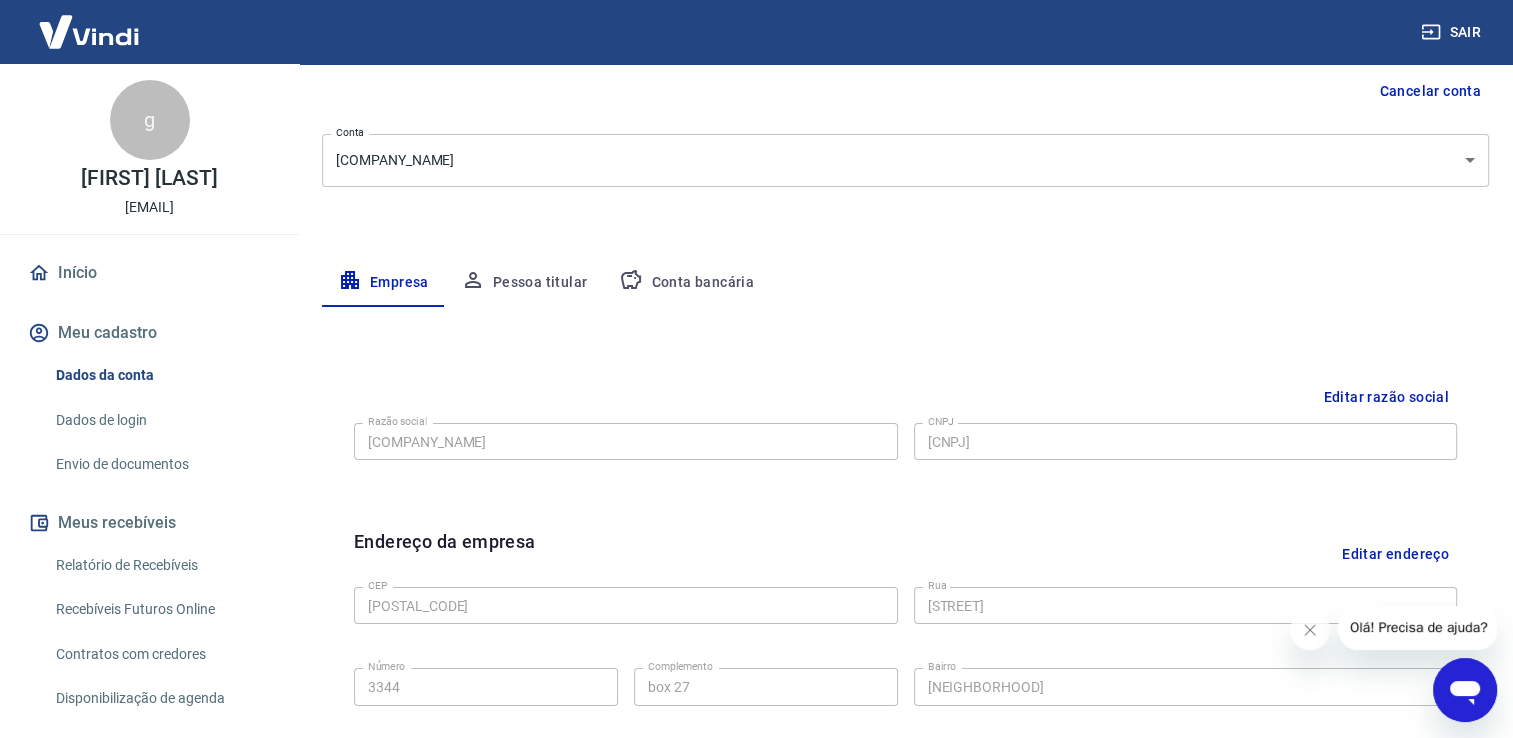 click on "Conta bancária" at bounding box center (686, 283) 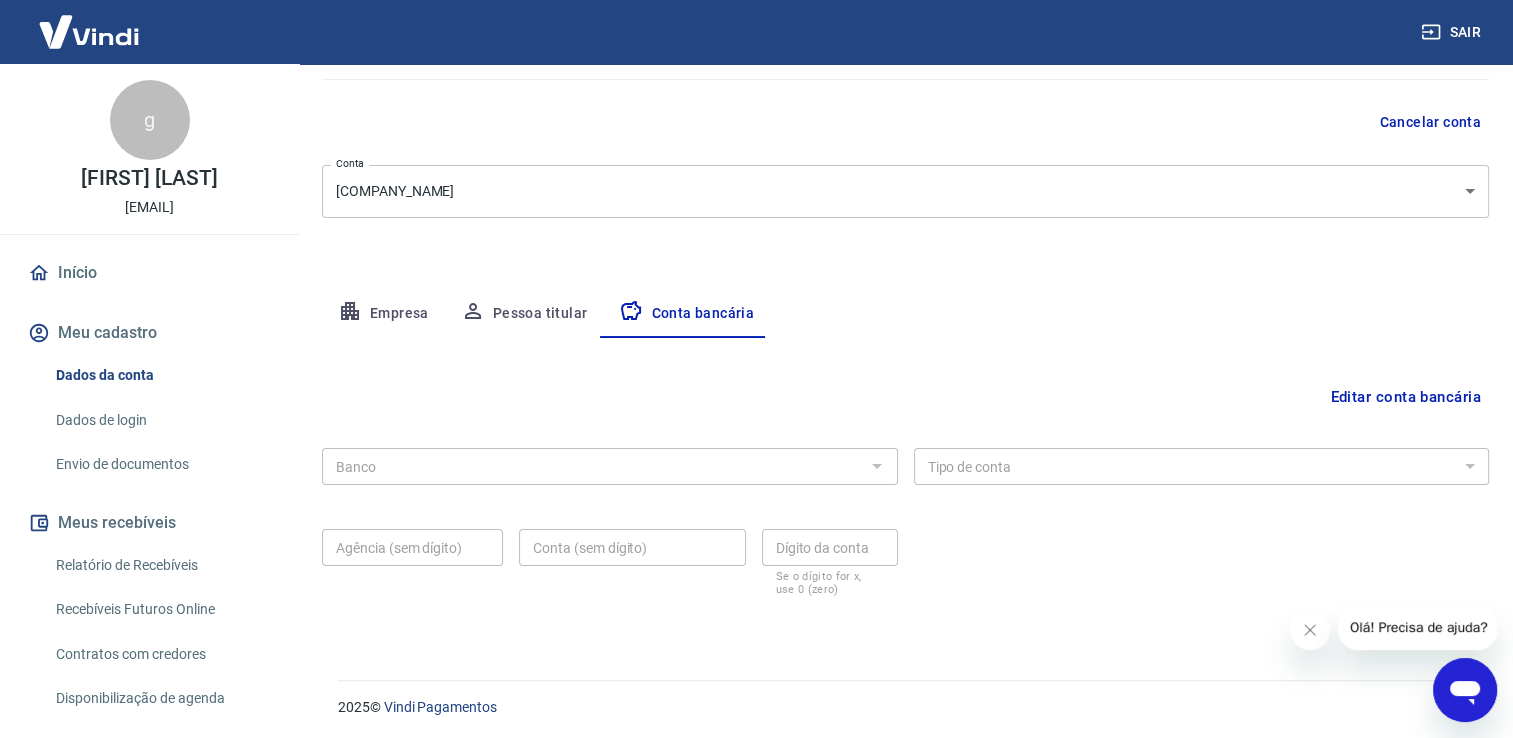 scroll, scrollTop: 172, scrollLeft: 0, axis: vertical 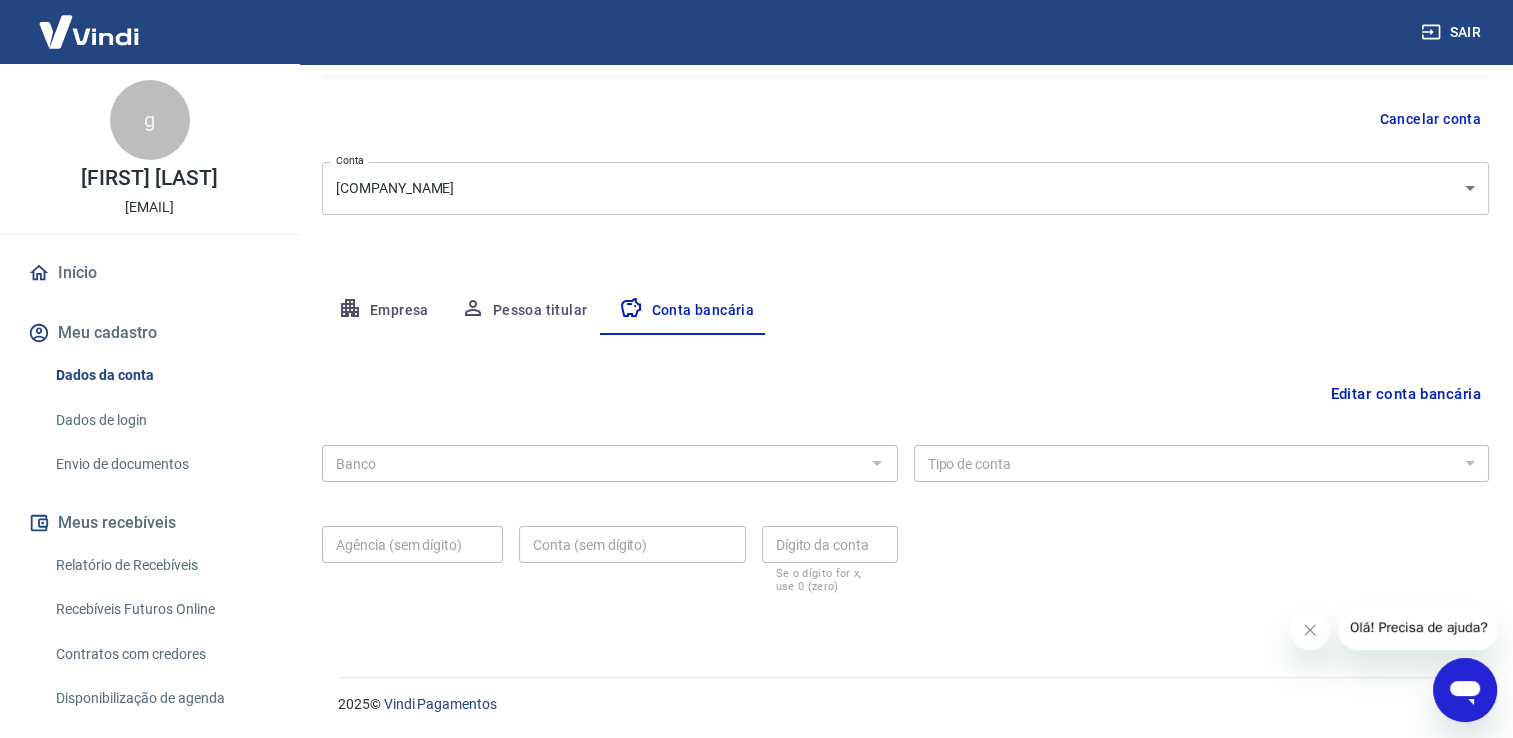 click on "Banco" at bounding box center [610, 463] 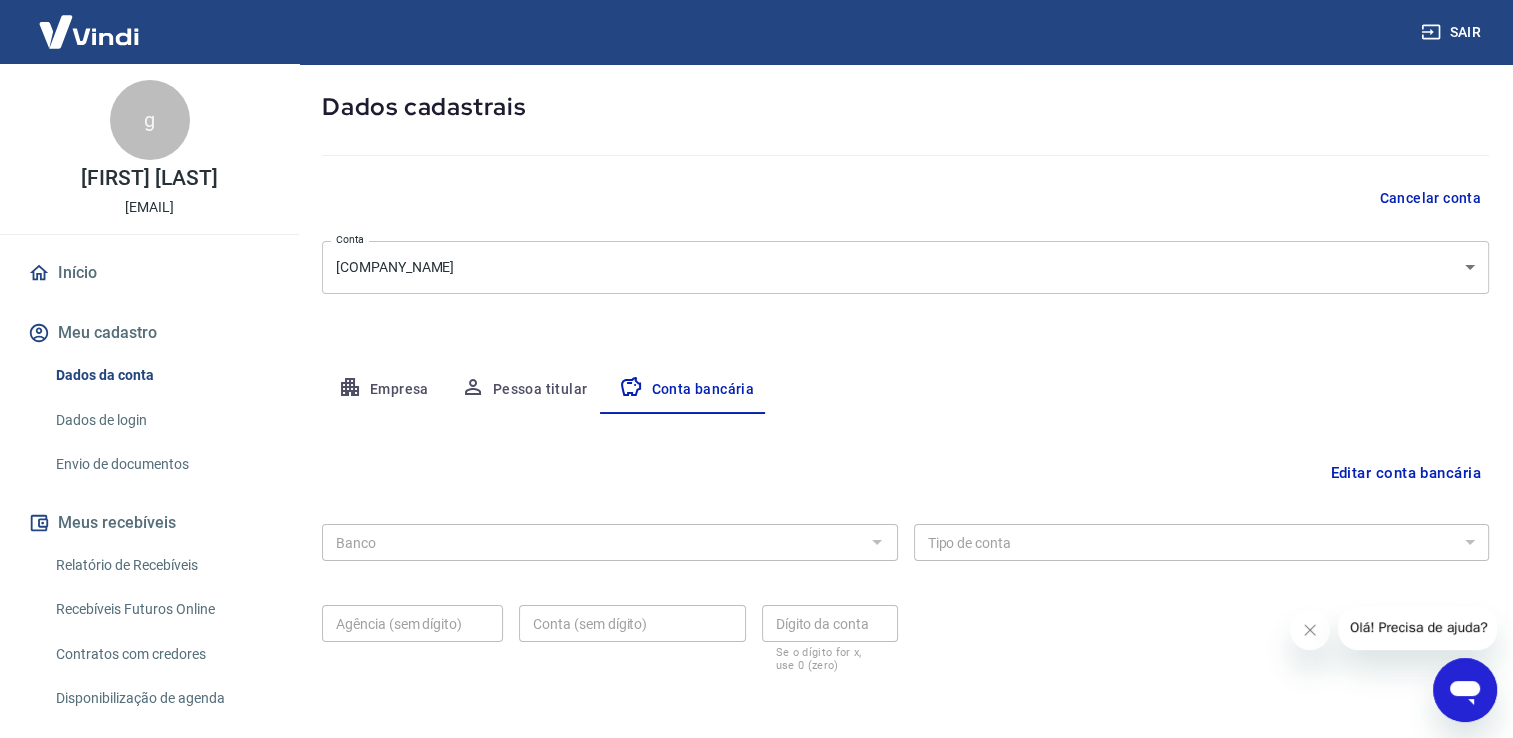 scroll, scrollTop: 100, scrollLeft: 0, axis: vertical 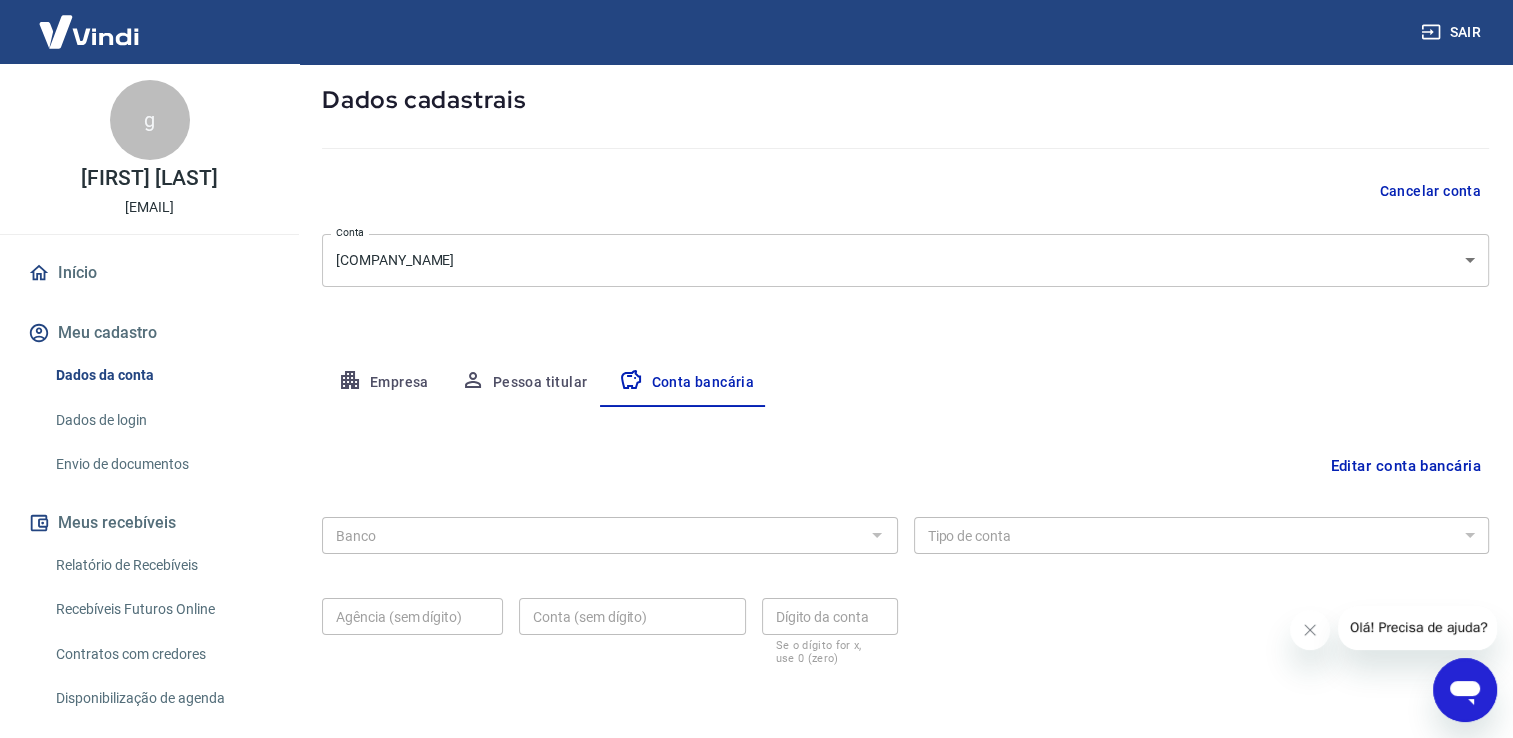 click on "Empresa" at bounding box center (383, 383) 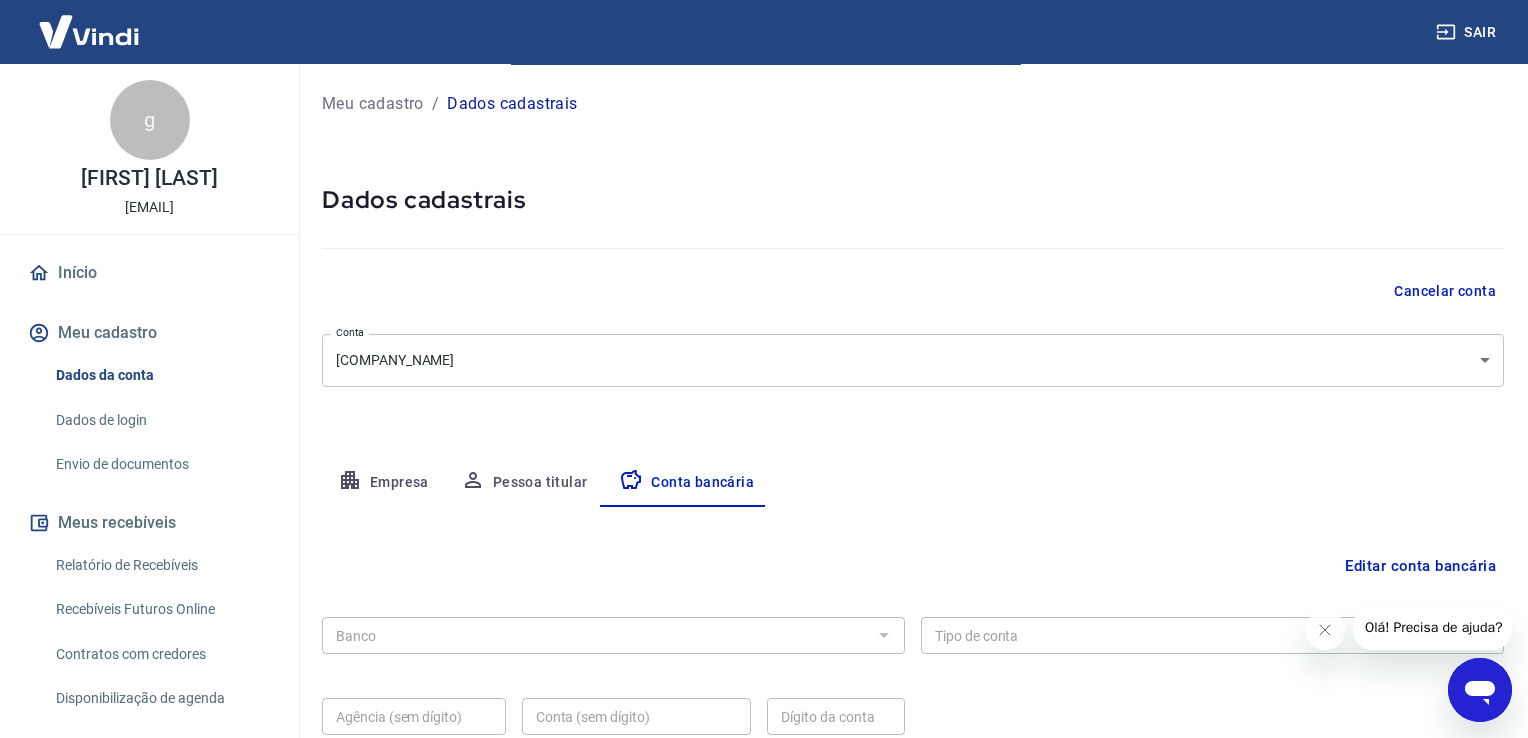 select on "SP" 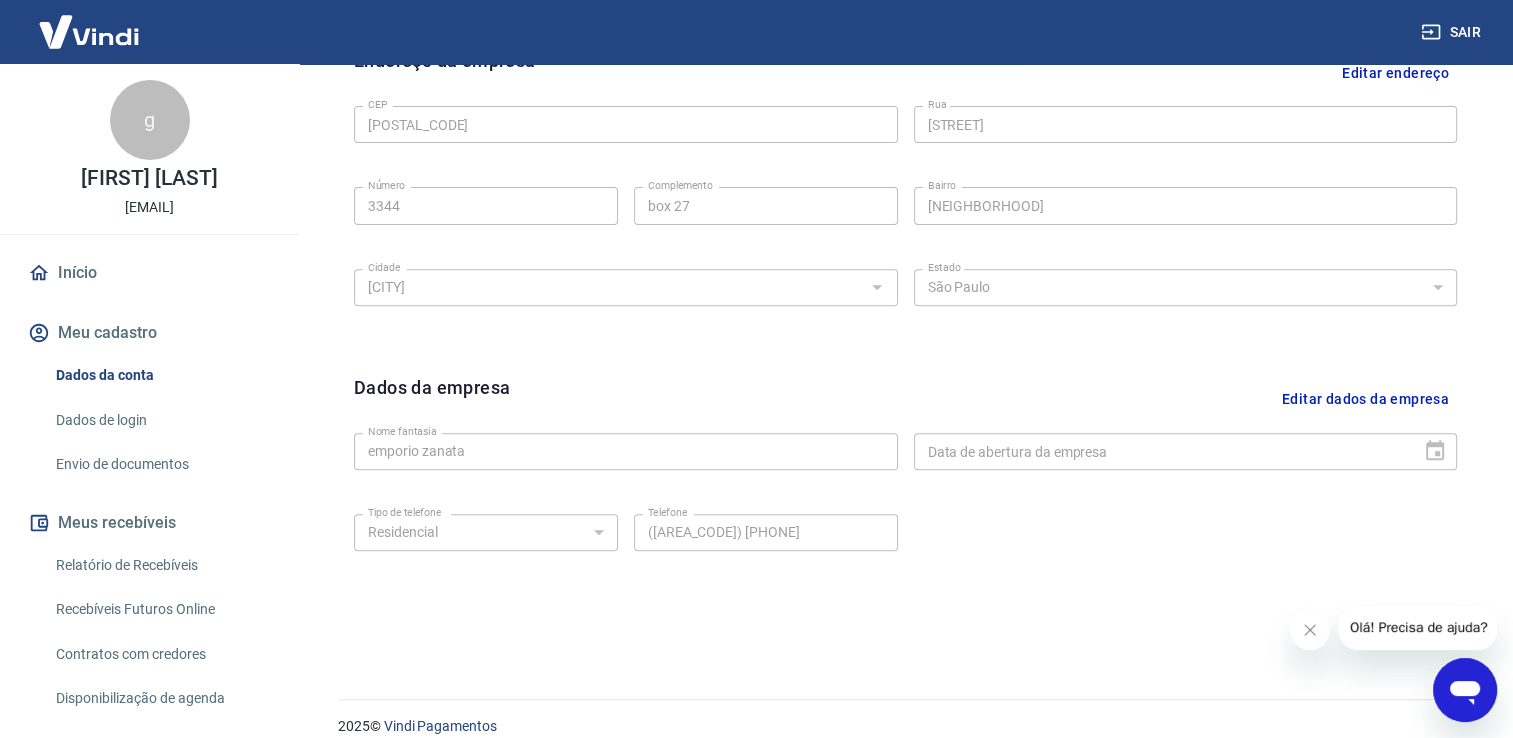 scroll, scrollTop: 703, scrollLeft: 0, axis: vertical 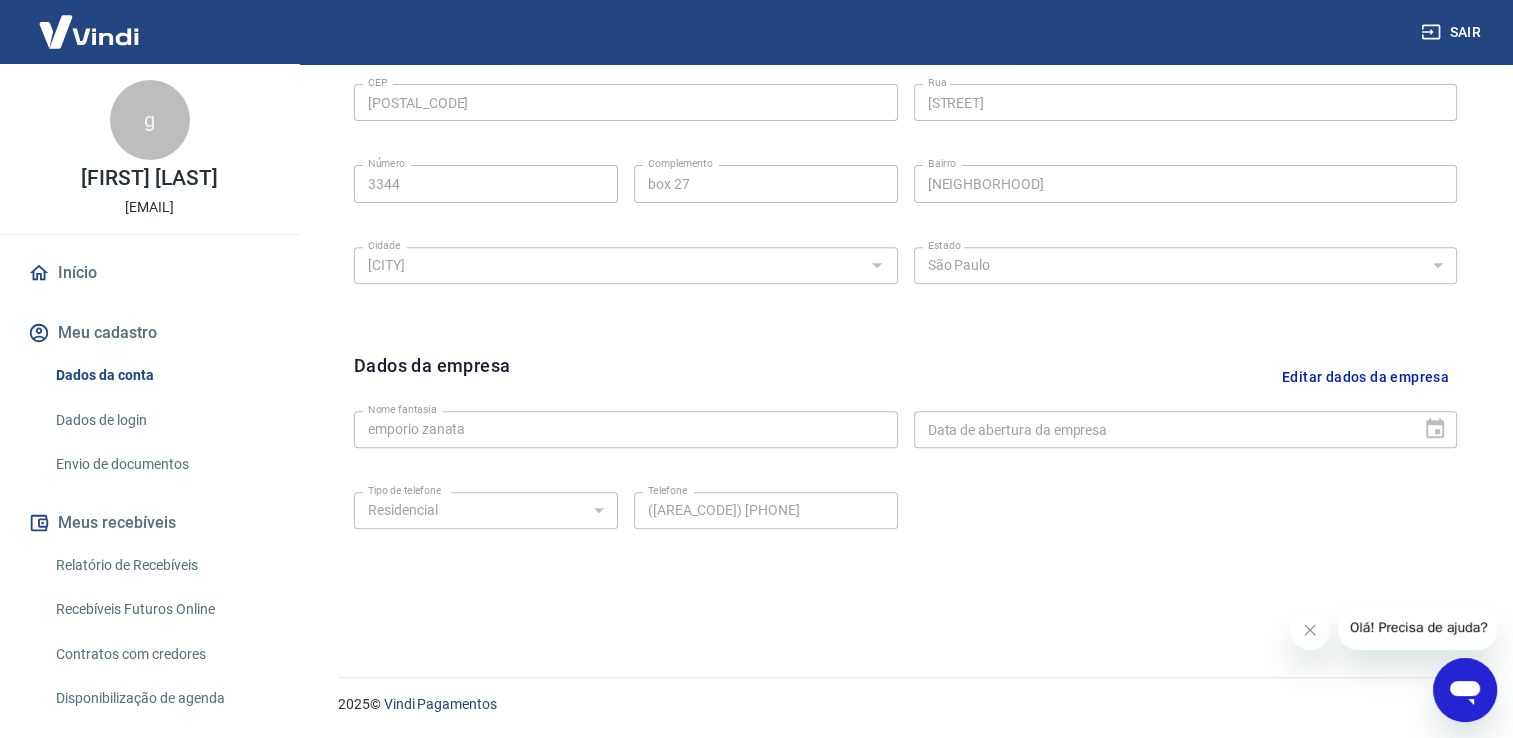 click on "Editar dados da empresa" at bounding box center (1365, 377) 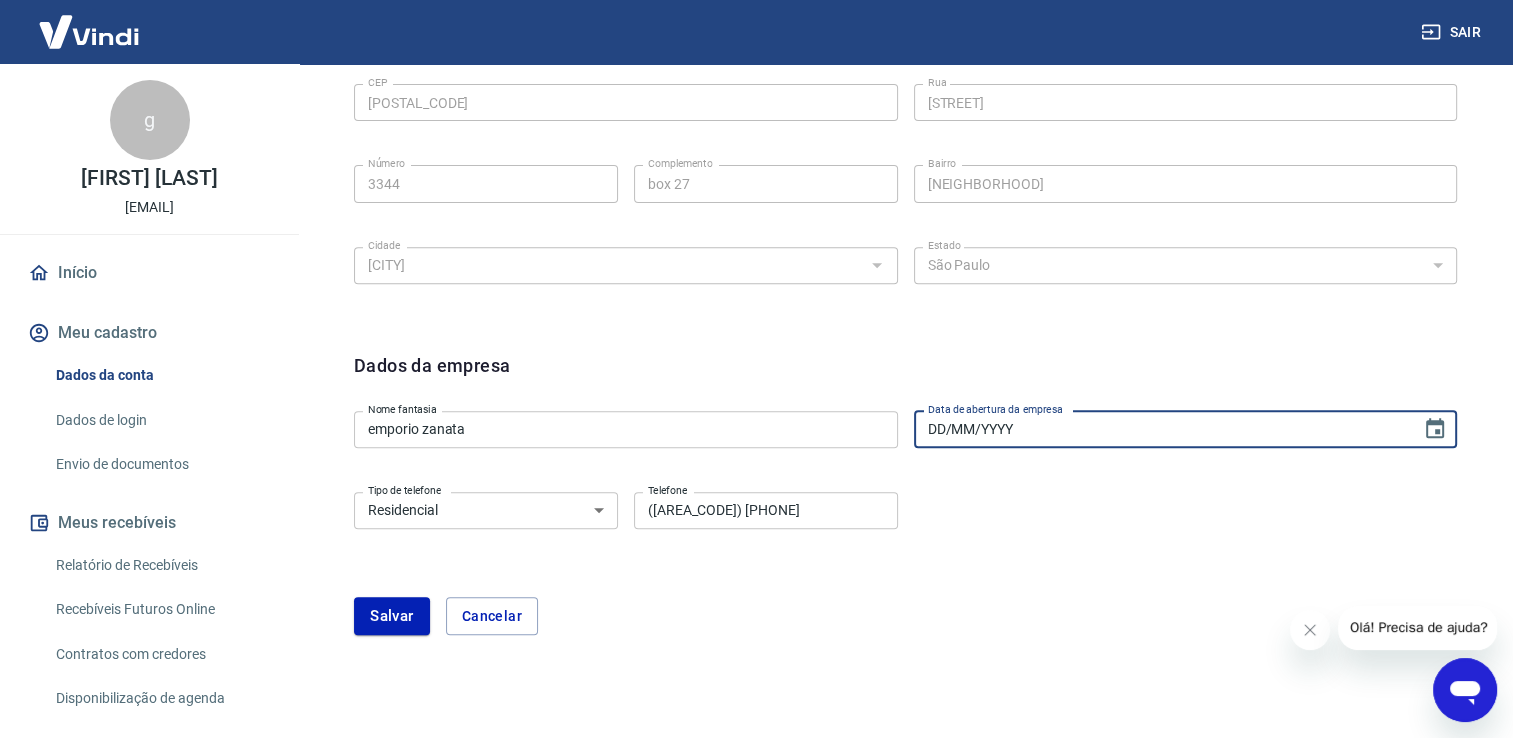 click on "DD/MM/YYYY" at bounding box center [1161, 429] 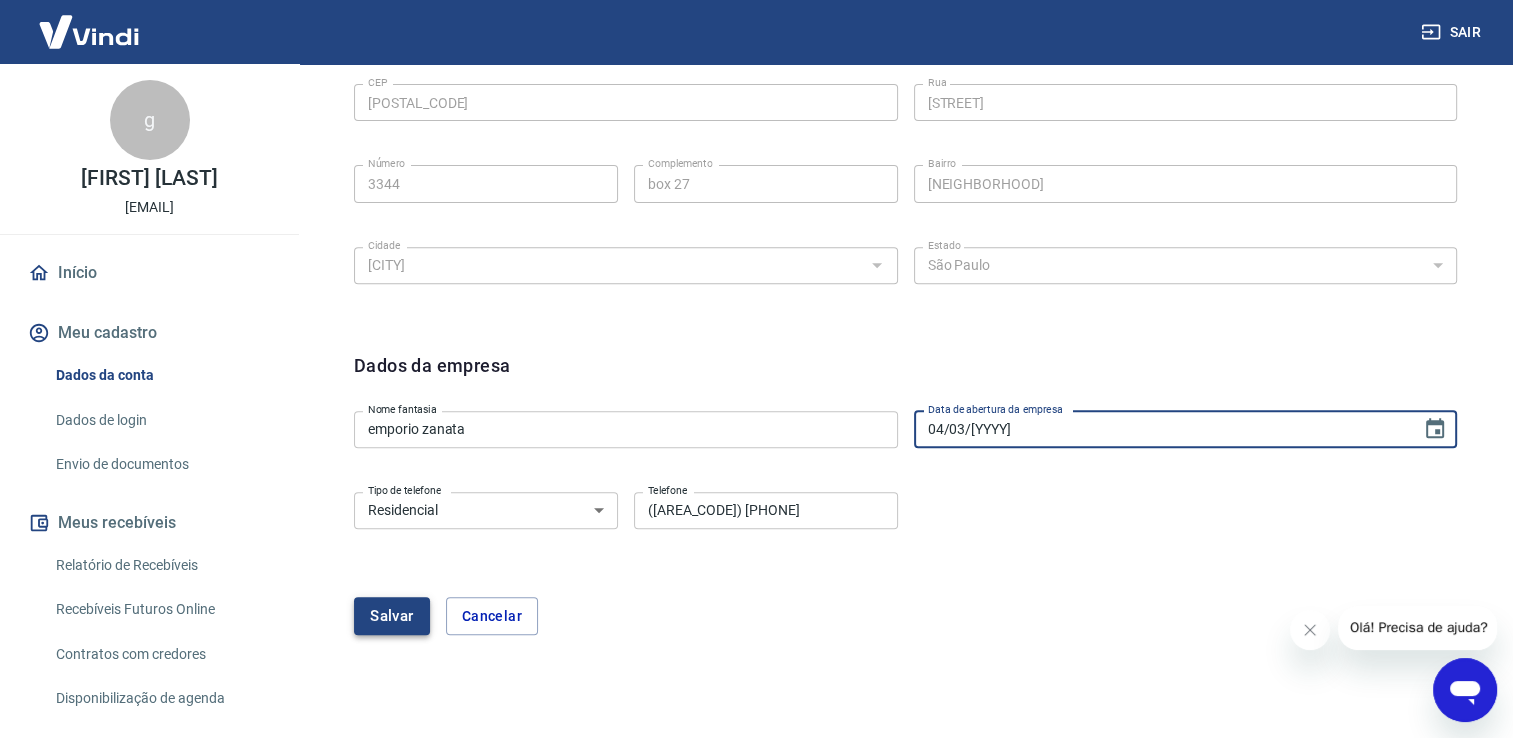 type on "[DATE]" 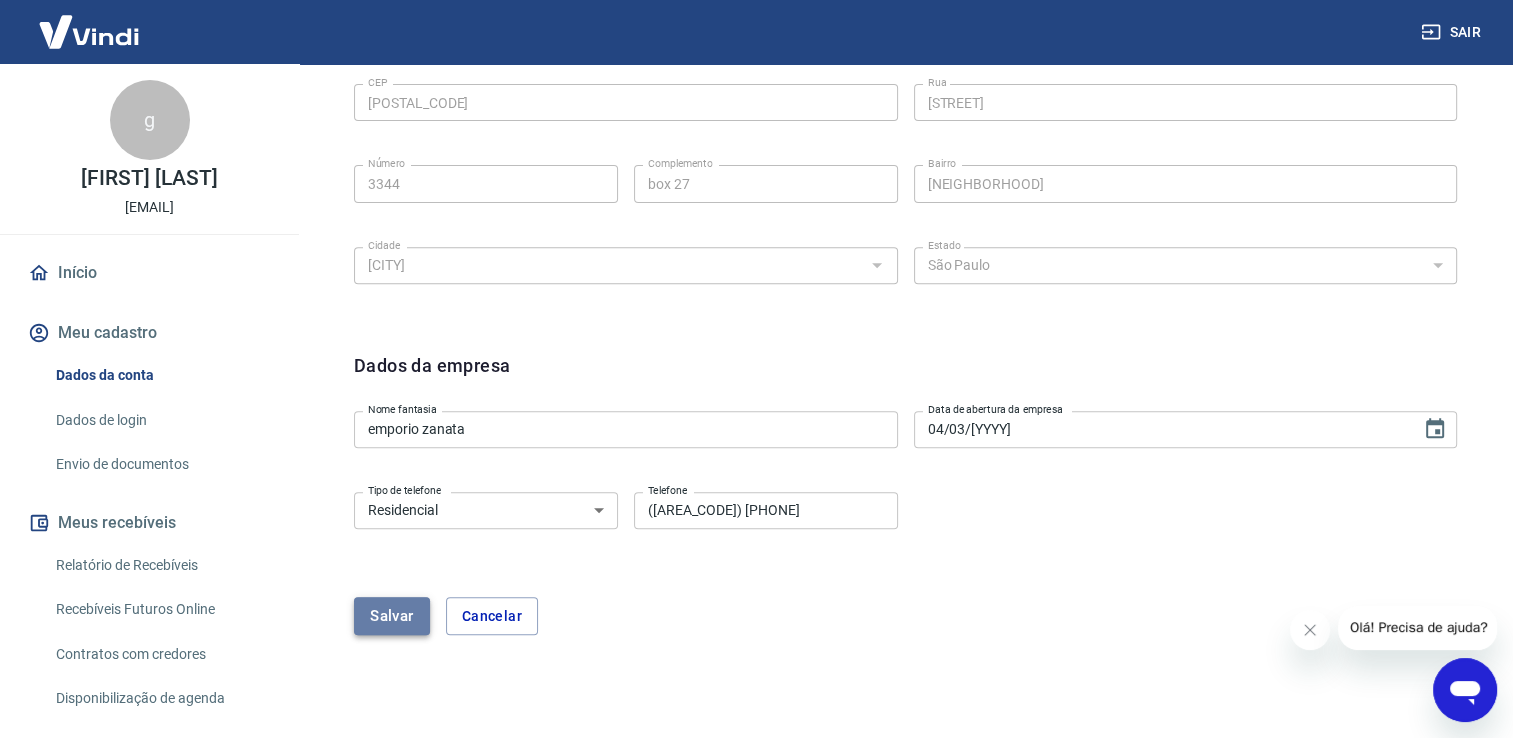 click on "Salvar" at bounding box center (392, 616) 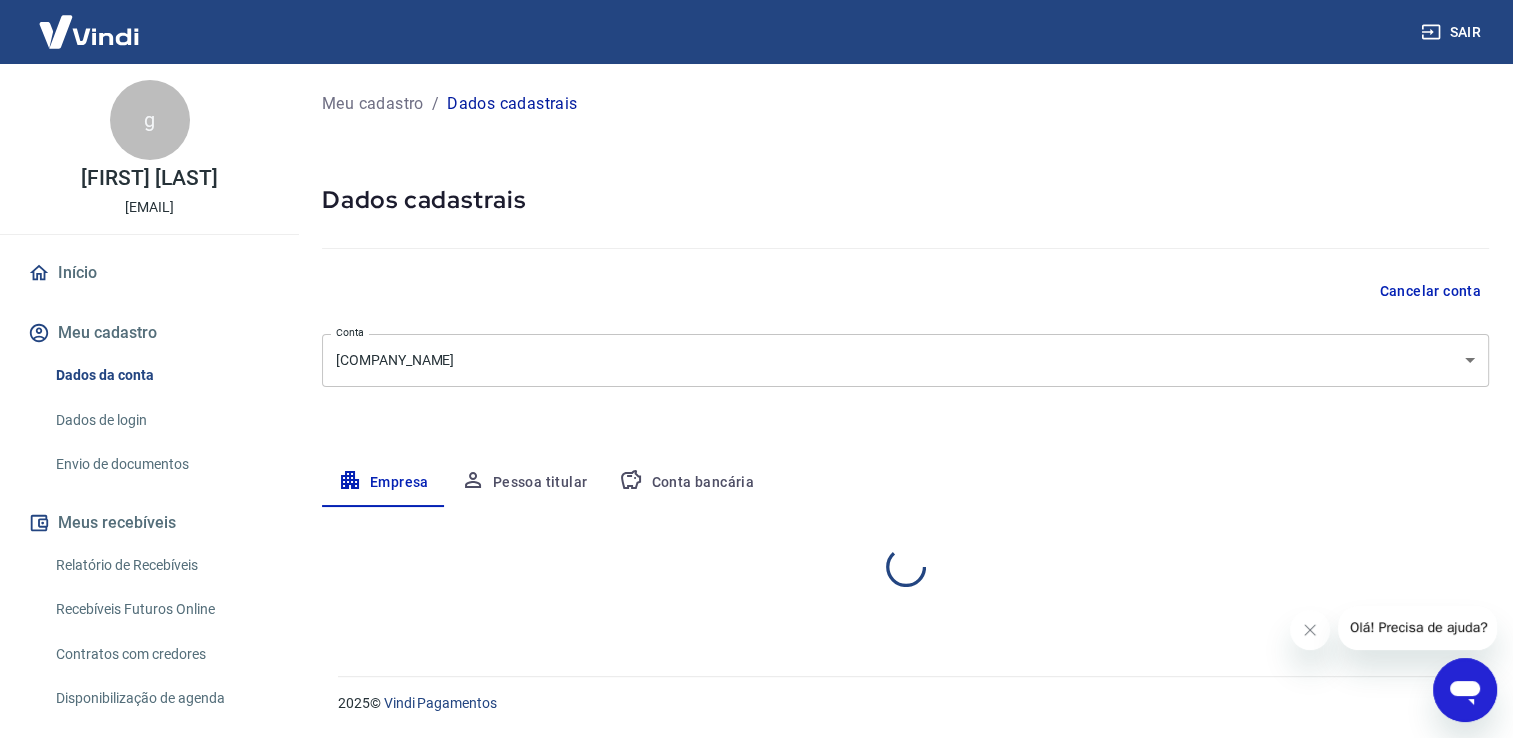 select on "SP" 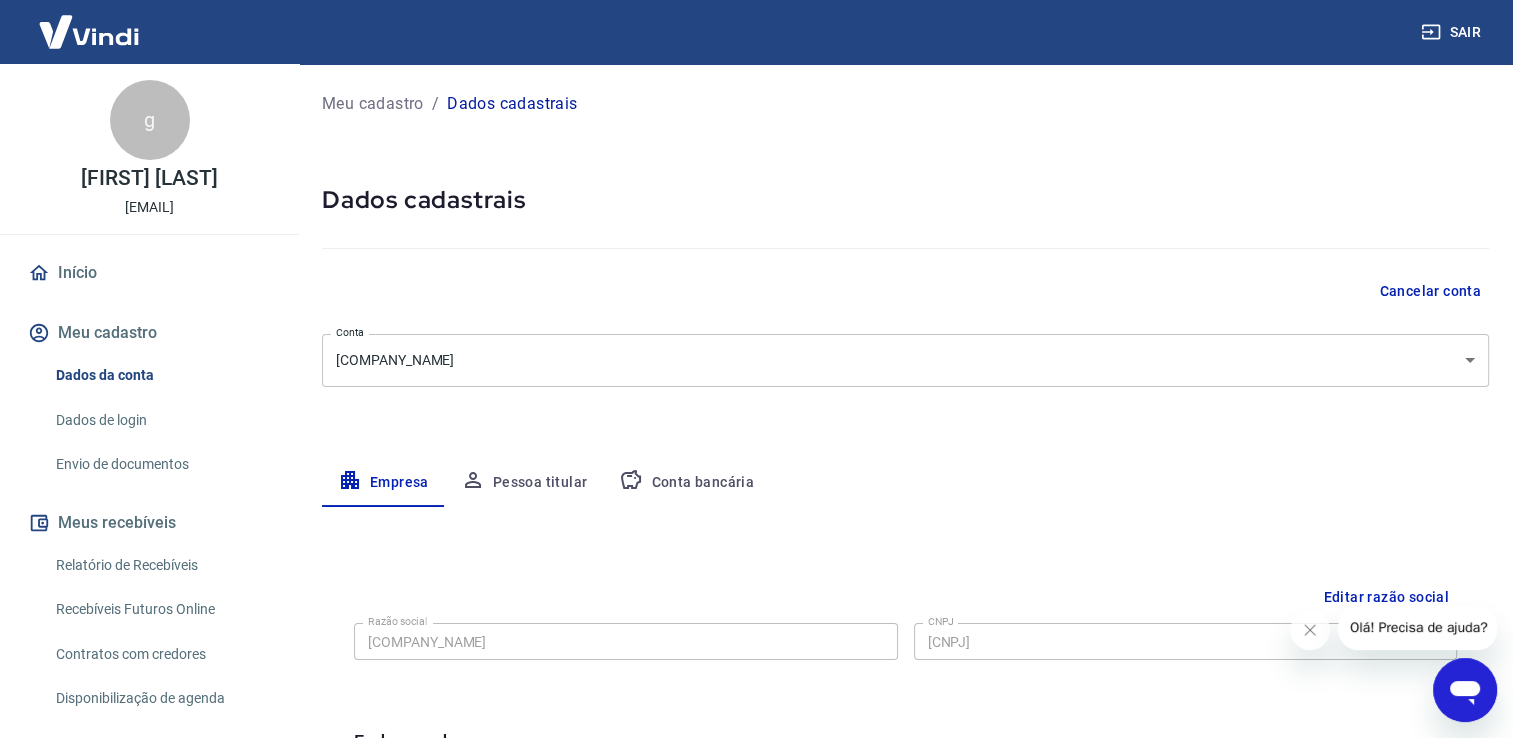 click on "Pessoa titular" at bounding box center [524, 483] 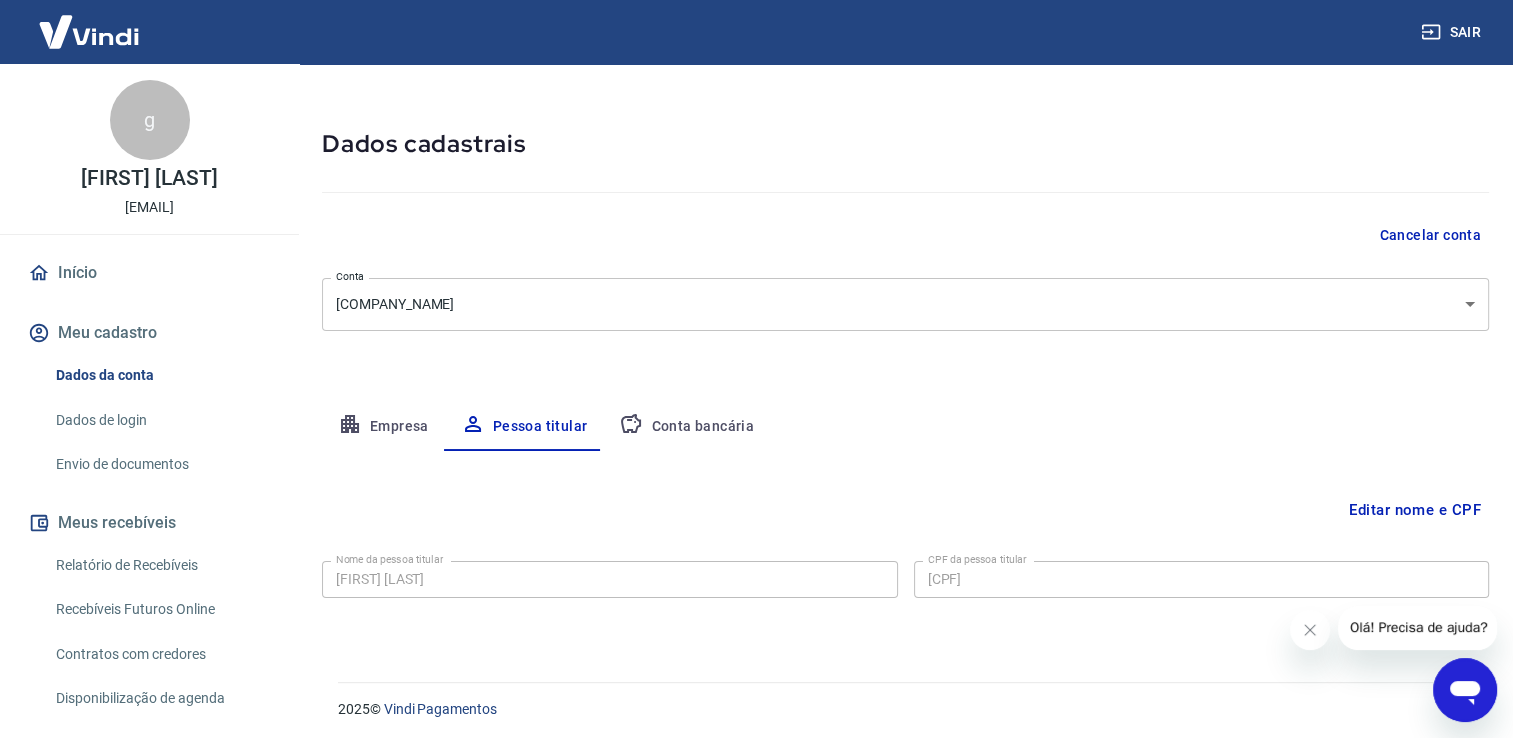 scroll, scrollTop: 60, scrollLeft: 0, axis: vertical 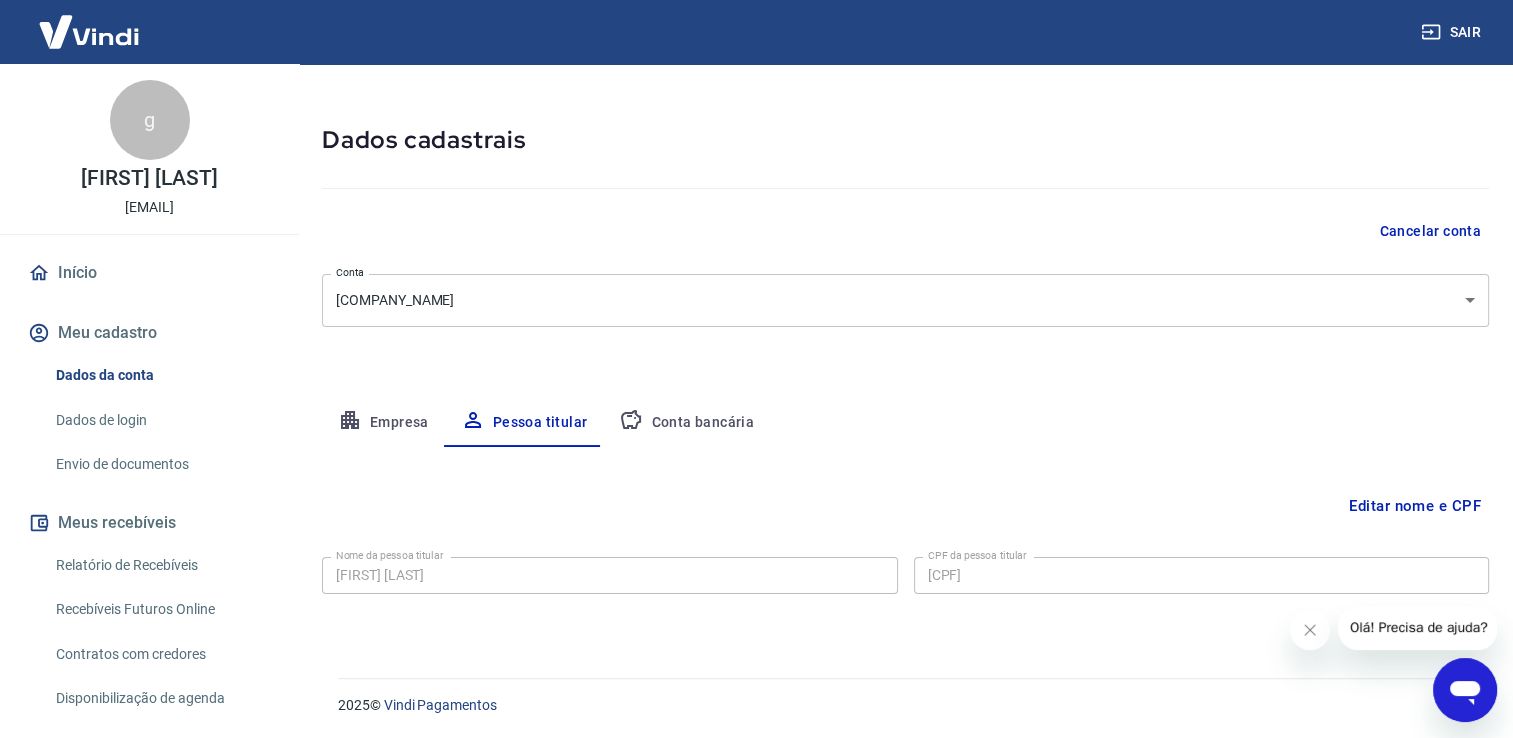 click on "Conta bancária" at bounding box center [686, 423] 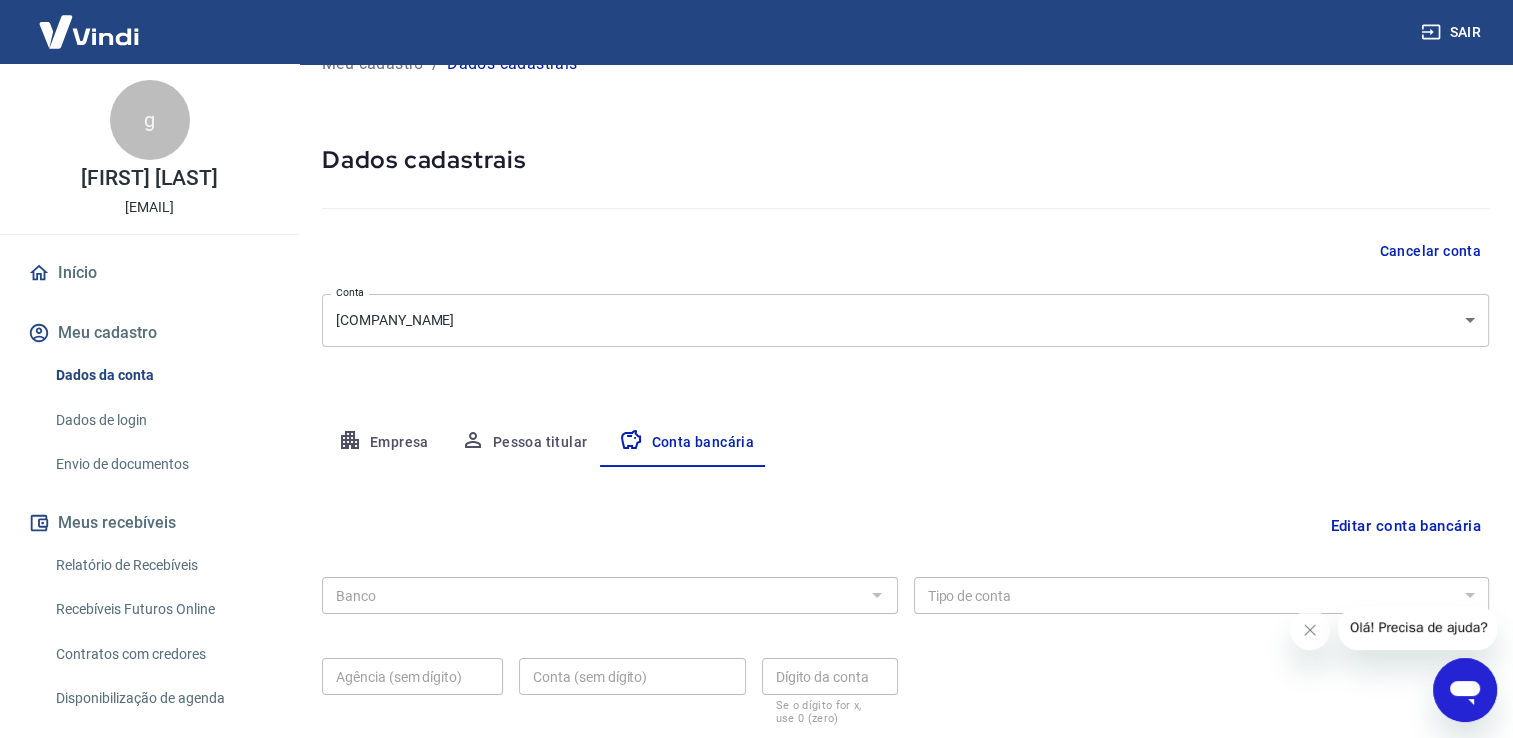 scroll, scrollTop: 172, scrollLeft: 0, axis: vertical 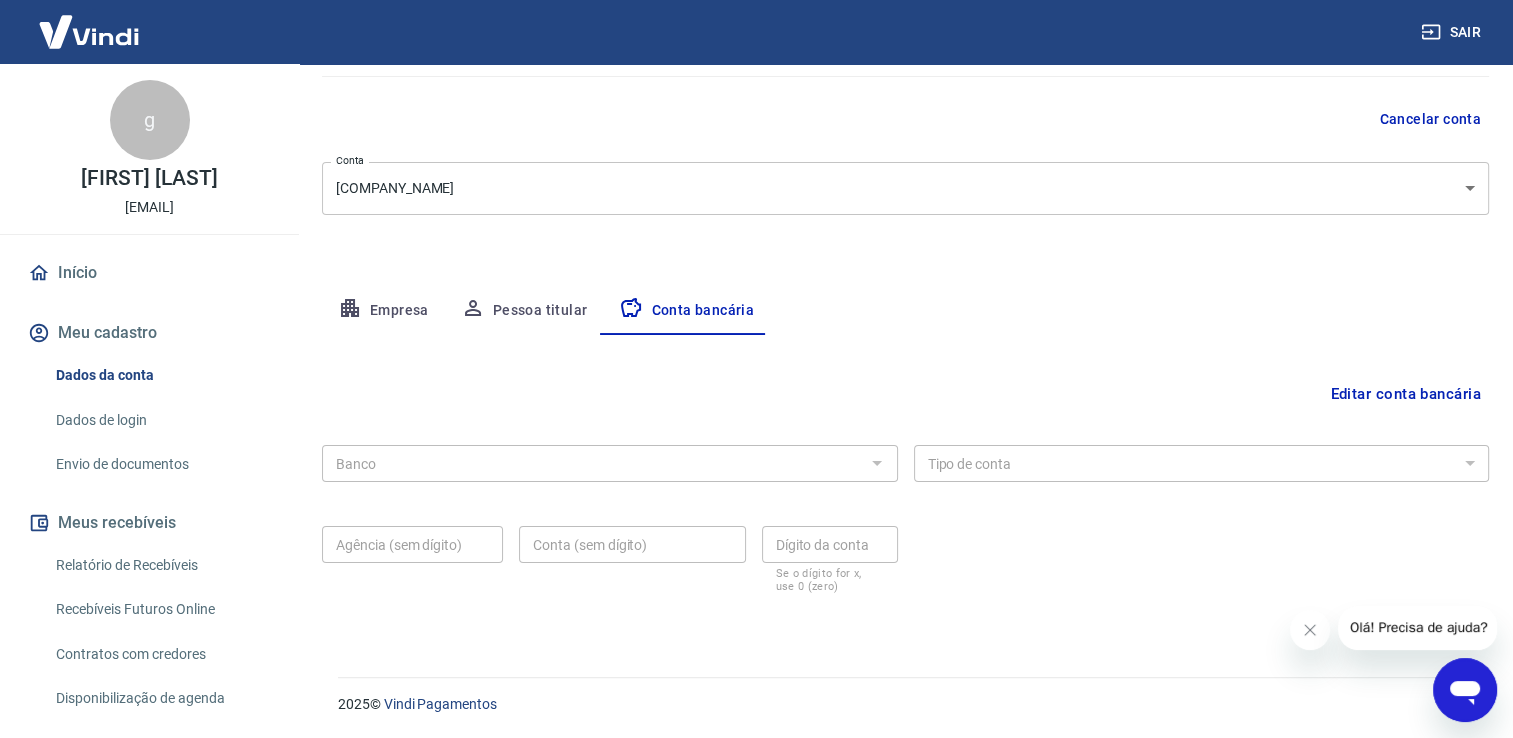 click on "Editar conta bancária" at bounding box center [1405, 394] 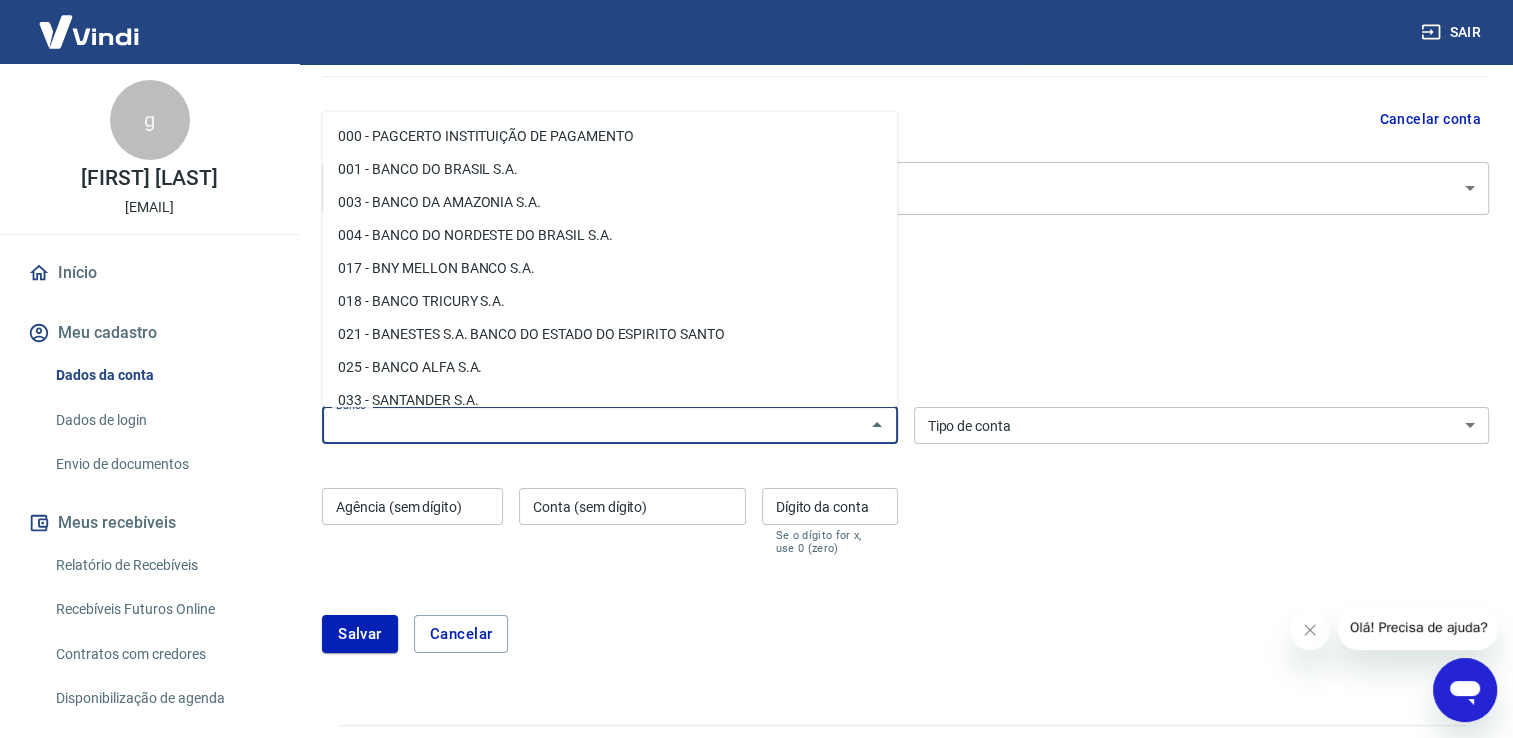 click on "Banco" at bounding box center [593, 425] 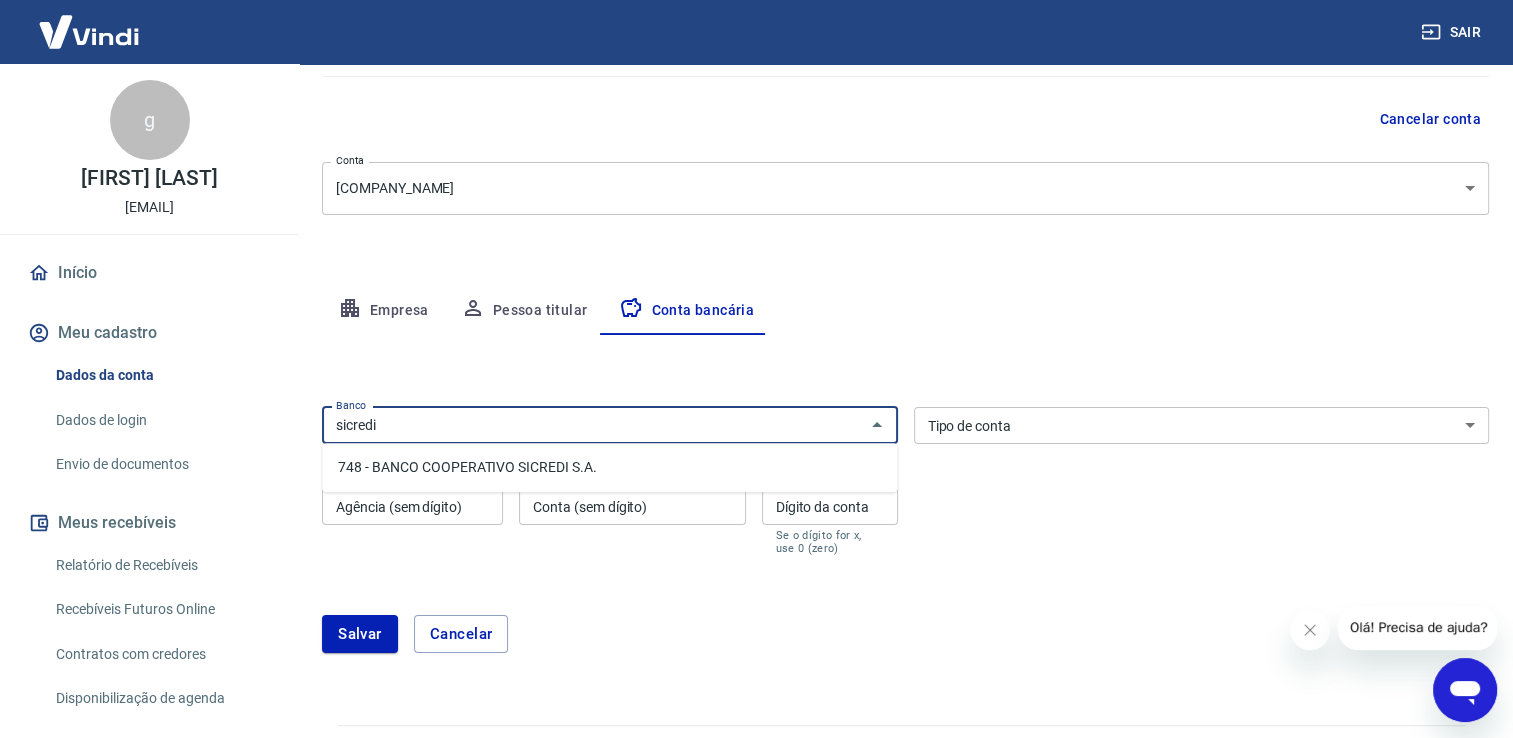 click on "748 - BANCO COOPERATIVO SICREDI S.A." at bounding box center (609, 467) 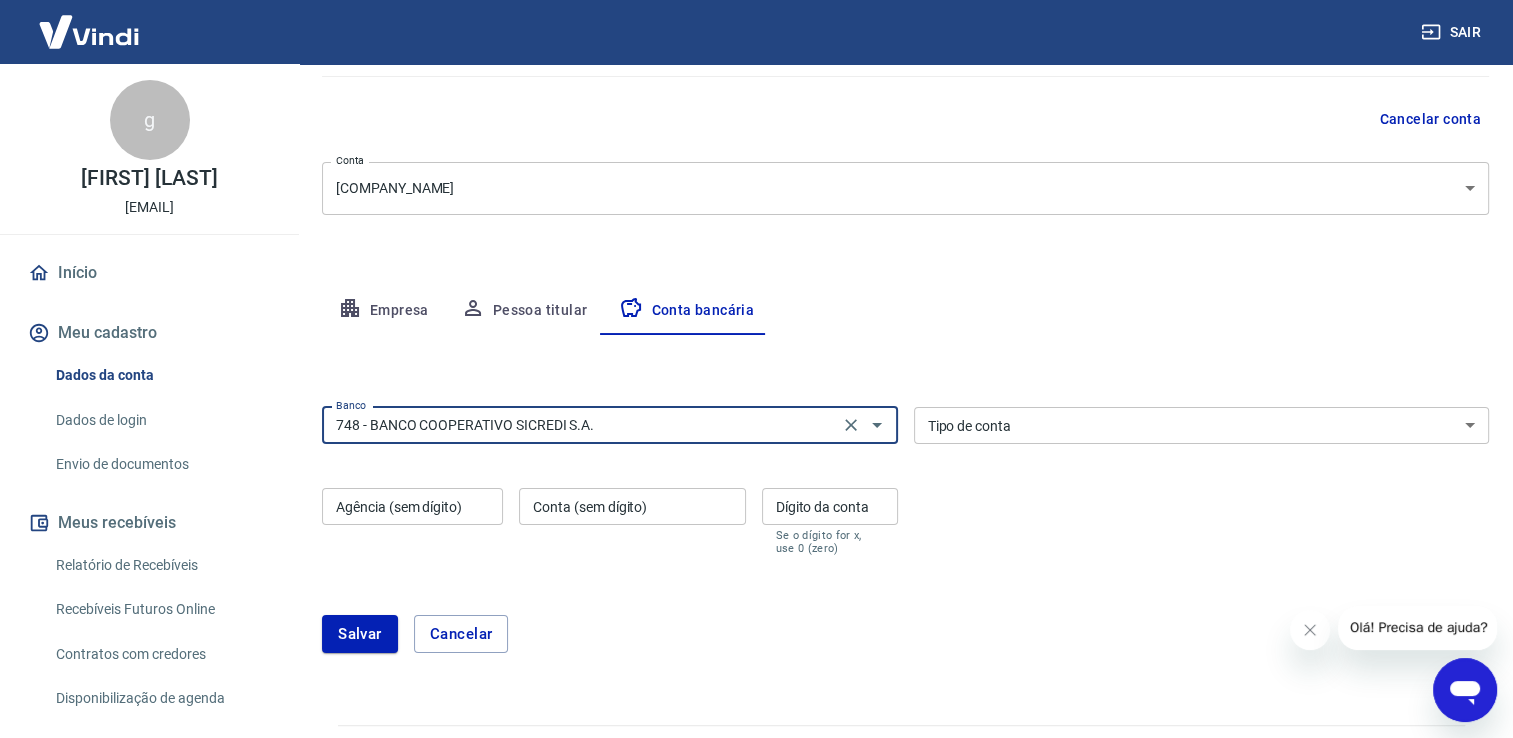 type on "748 - BANCO COOPERATIVO SICREDI S.A." 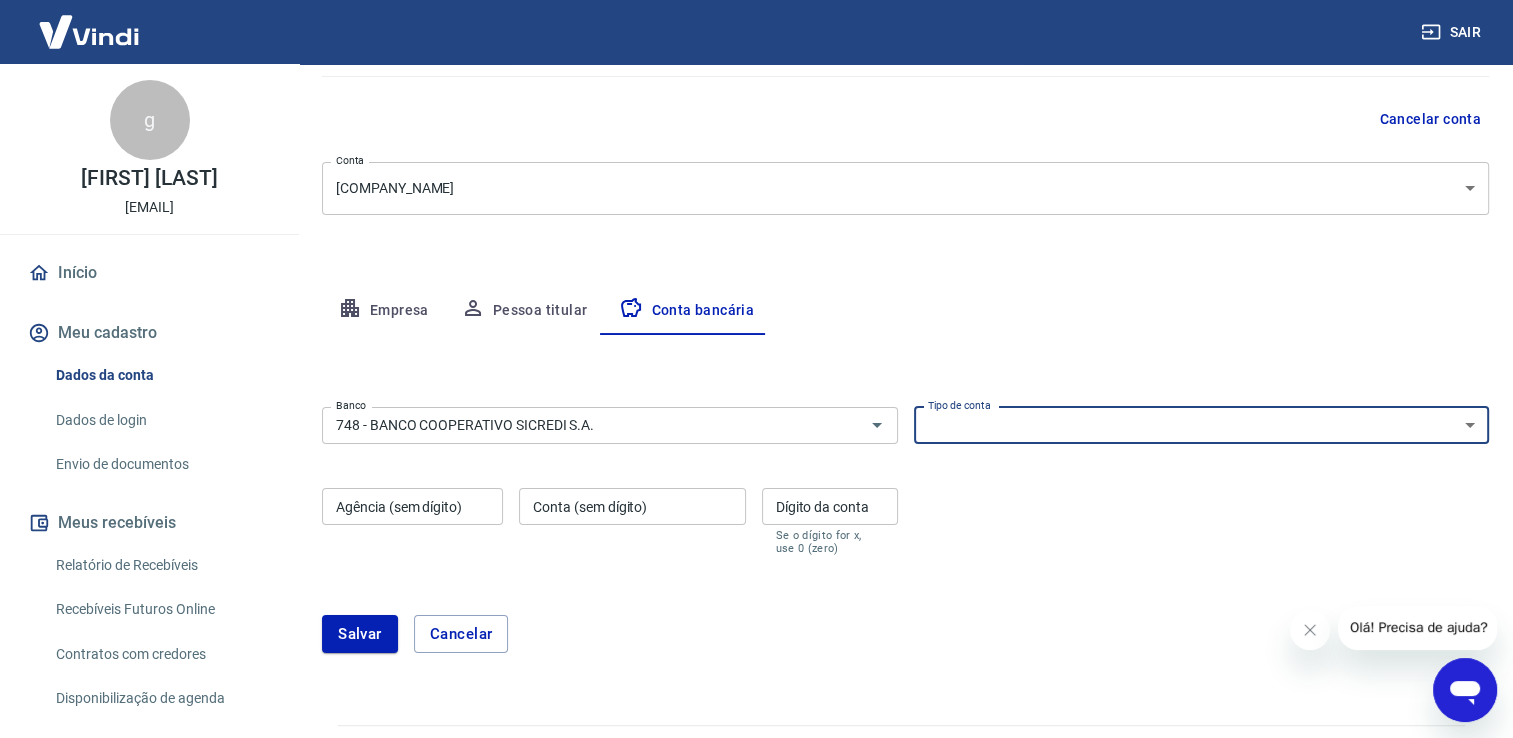 select on "1" 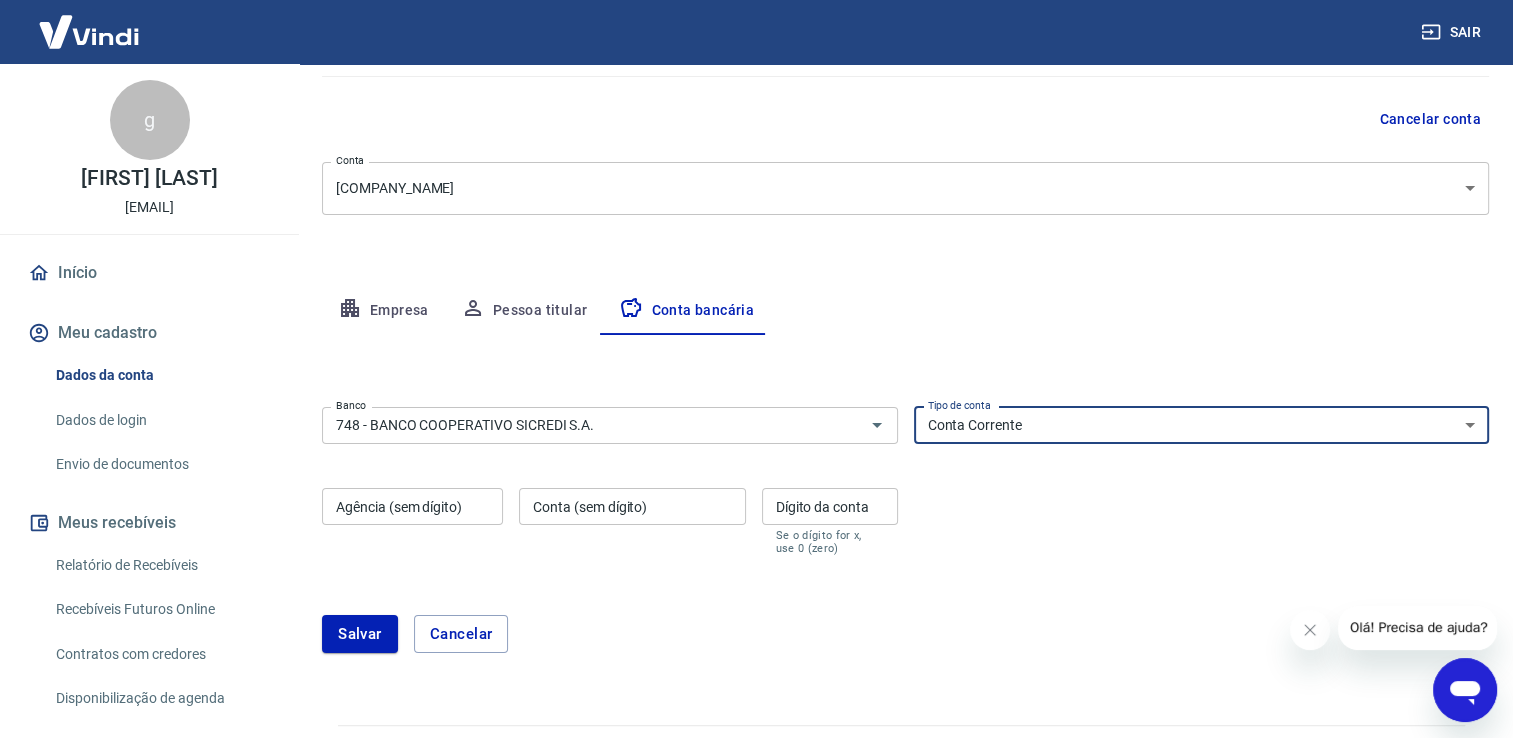 click on "Conta Corrente Conta Poupança" at bounding box center (1202, 425) 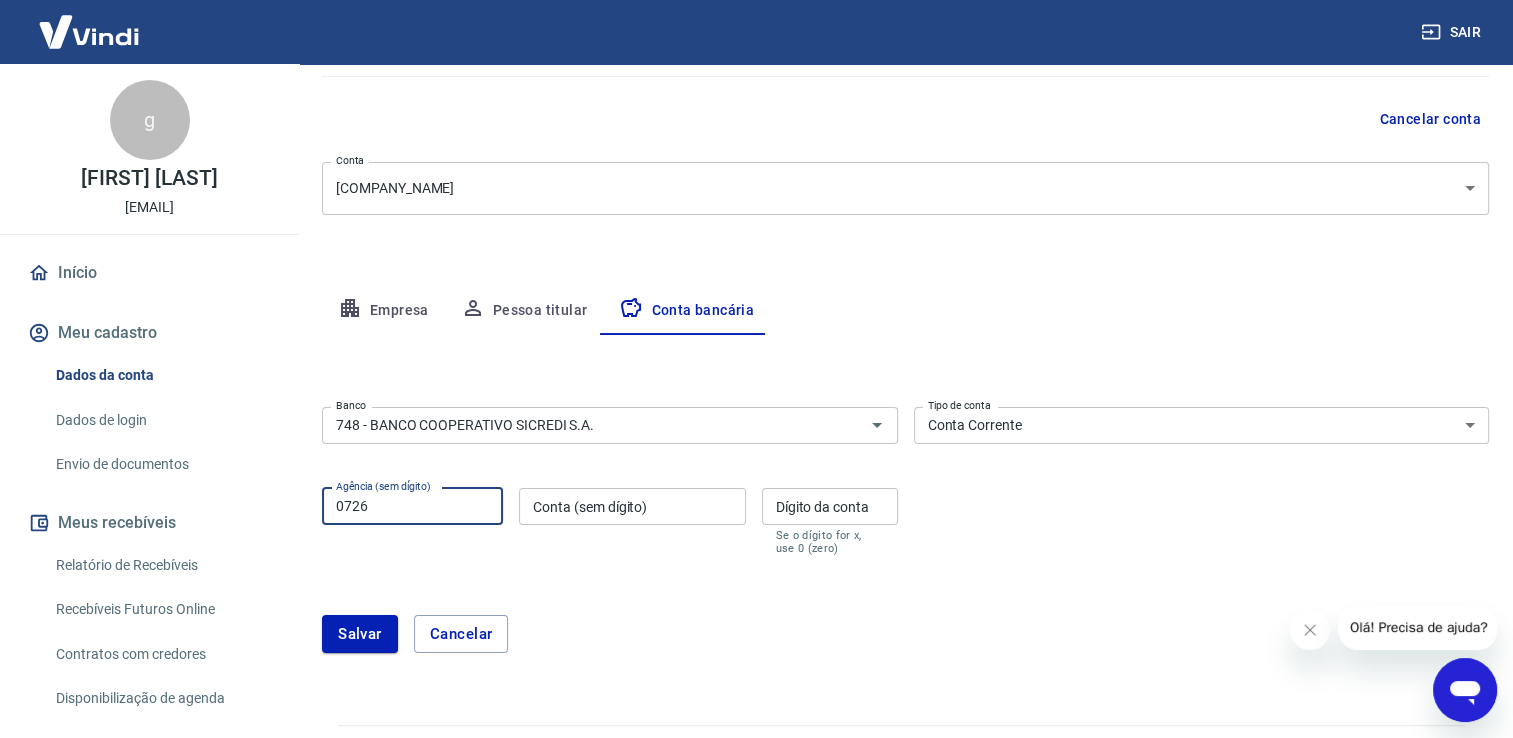 type on "0726" 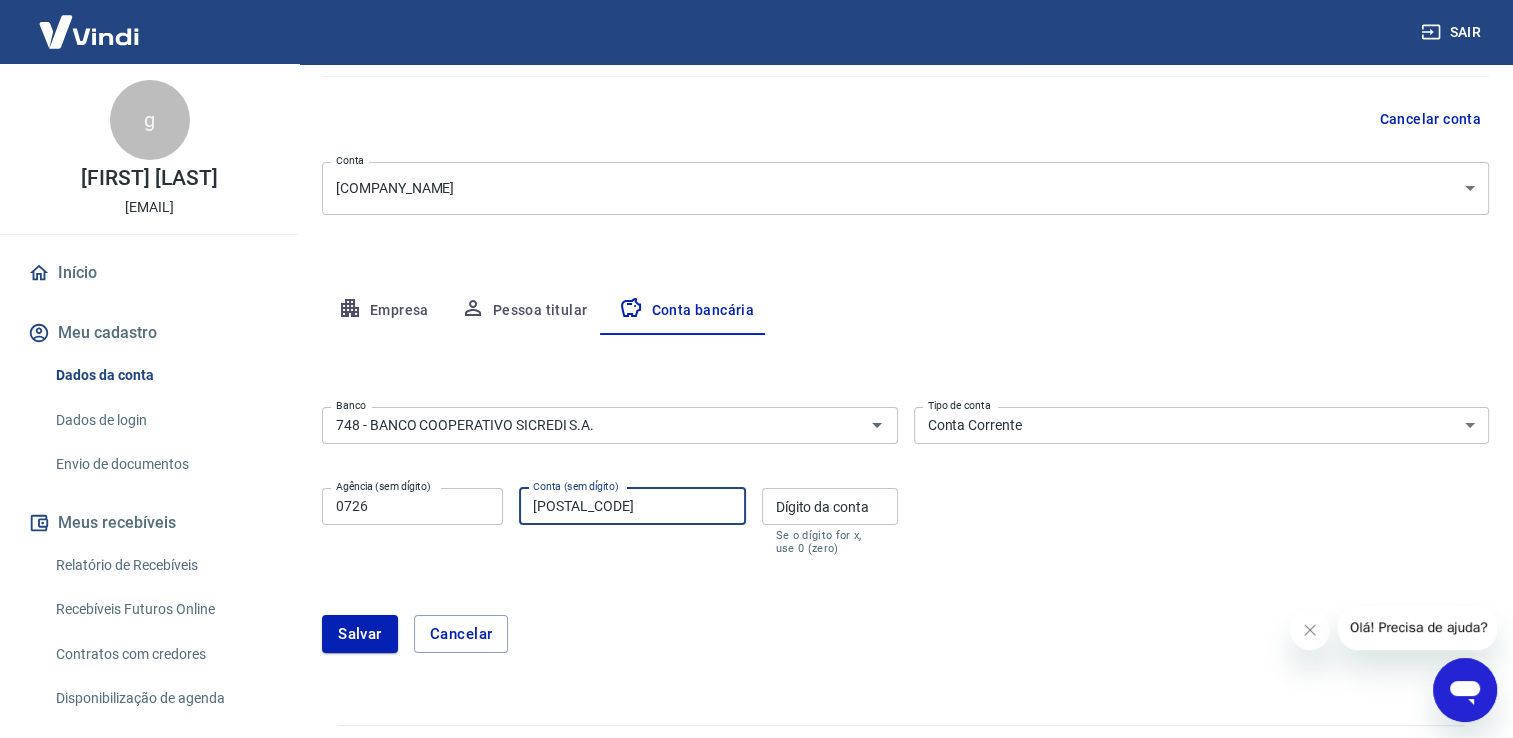 type on "[POSTAL_CODE]" 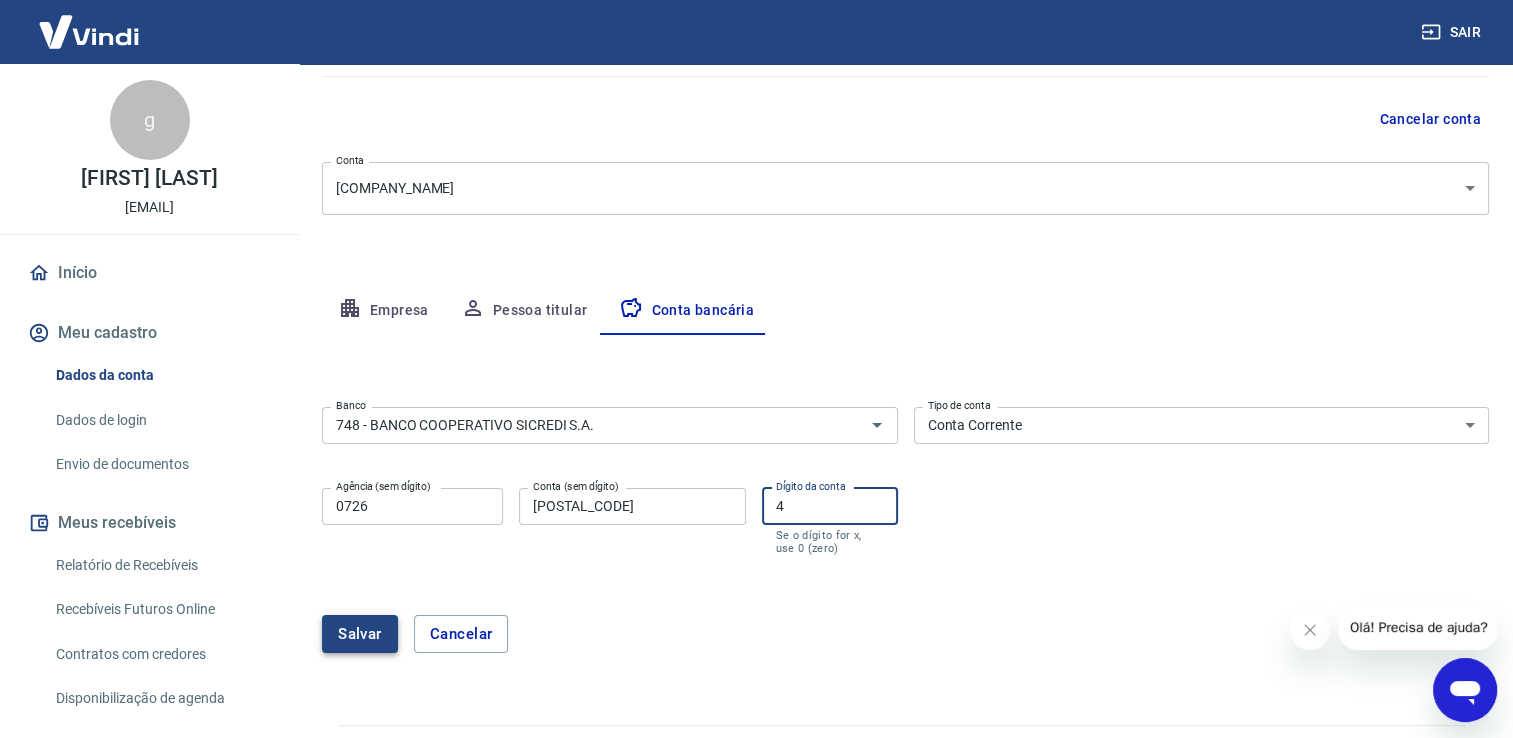 type on "4" 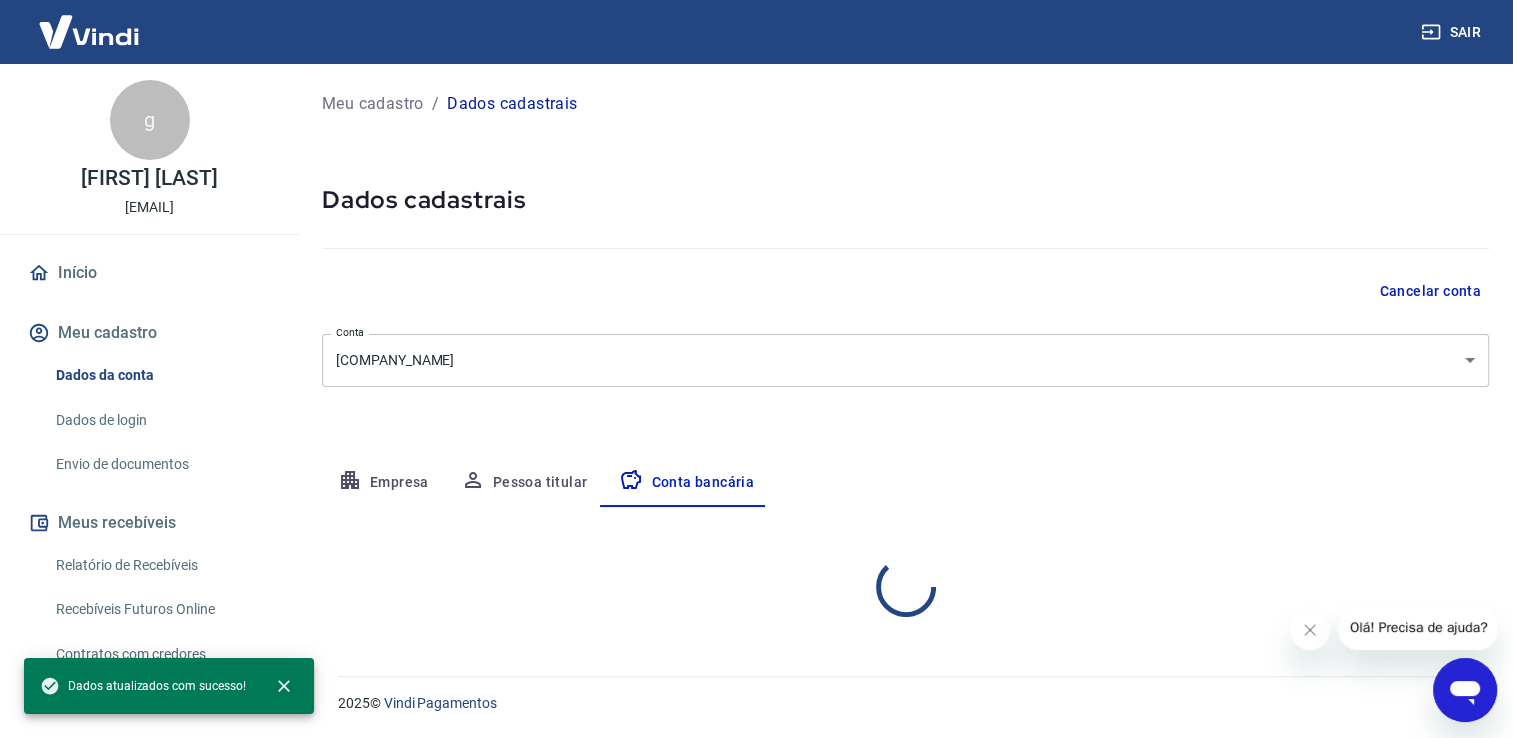scroll, scrollTop: 0, scrollLeft: 0, axis: both 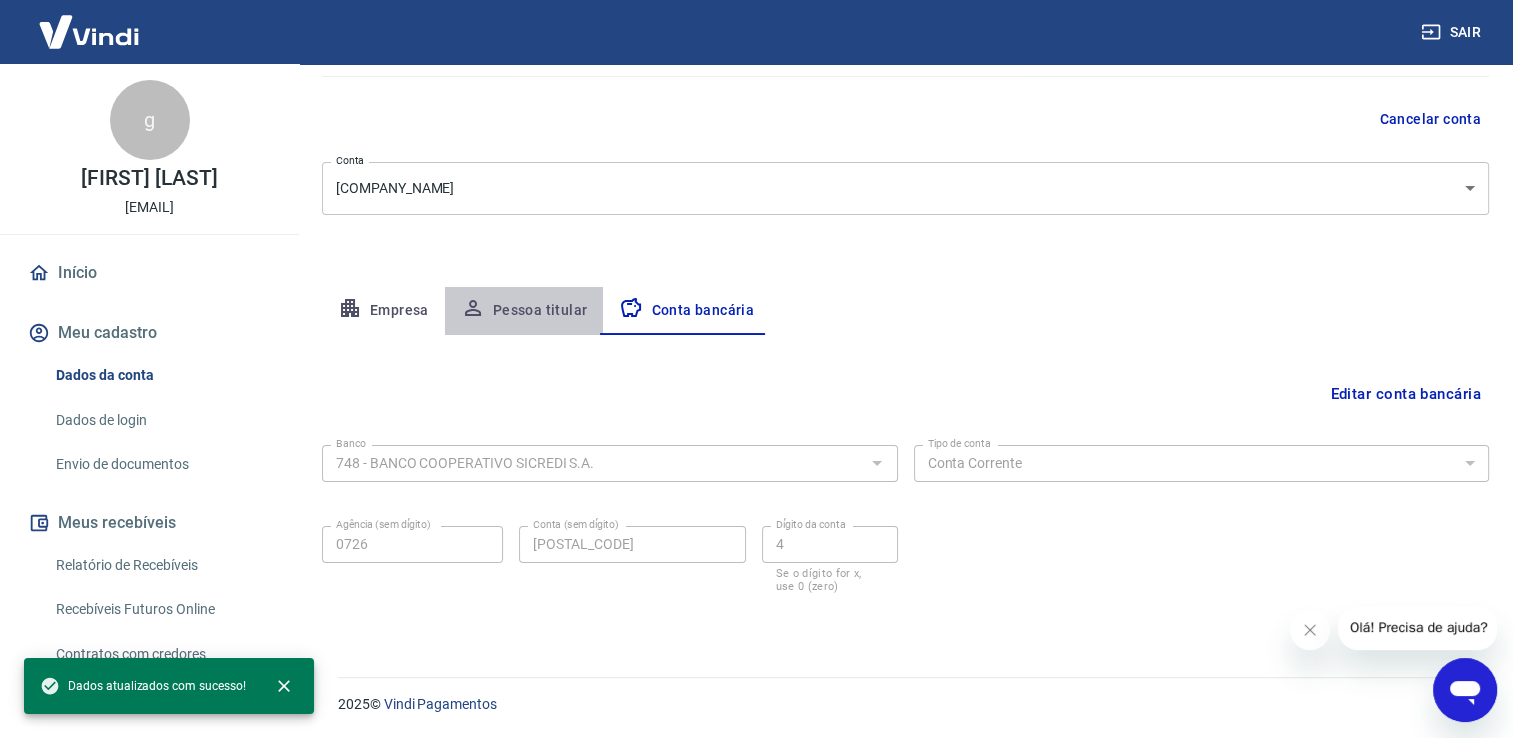 click on "Pessoa titular" at bounding box center (524, 311) 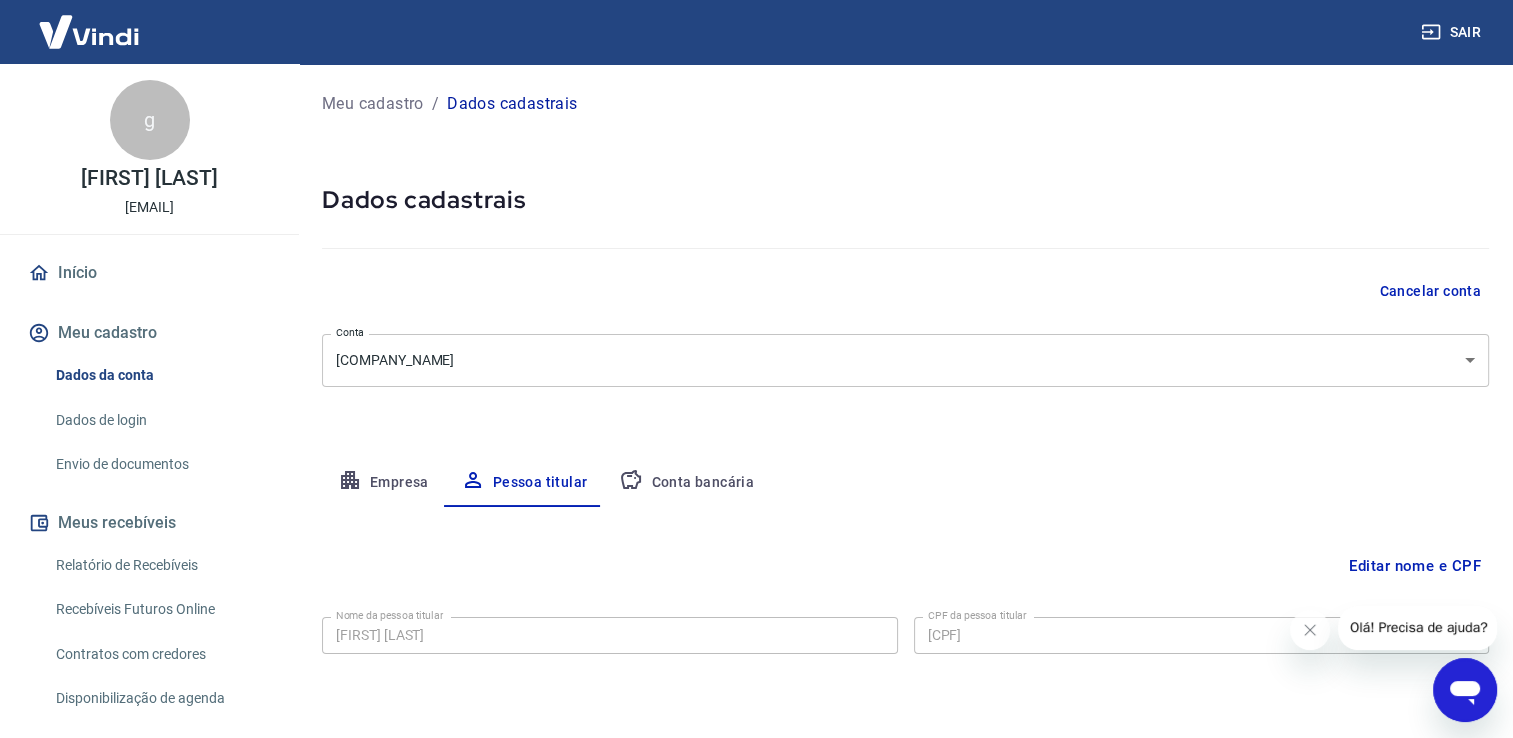 click on "Envio de documentos" at bounding box center (161, 464) 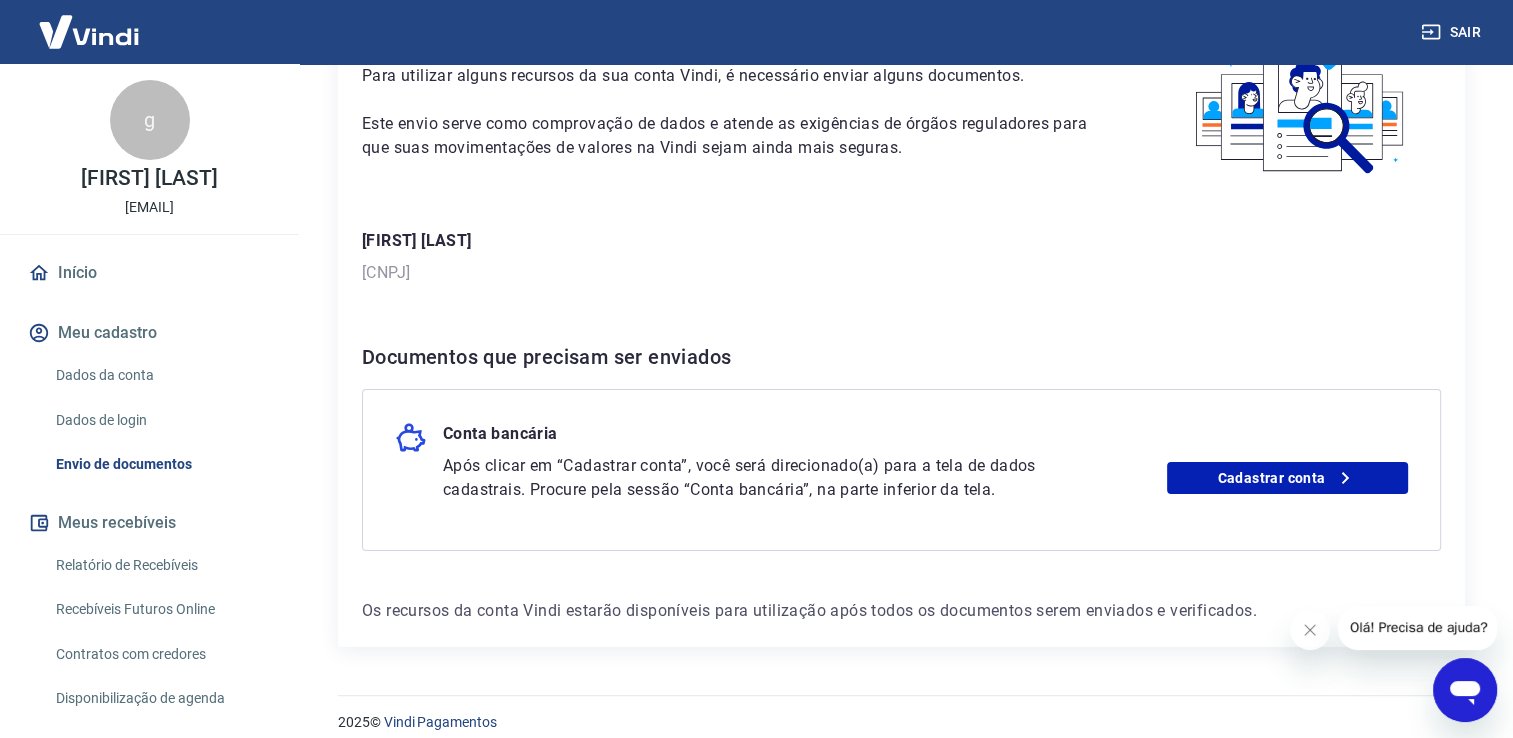 scroll, scrollTop: 162, scrollLeft: 0, axis: vertical 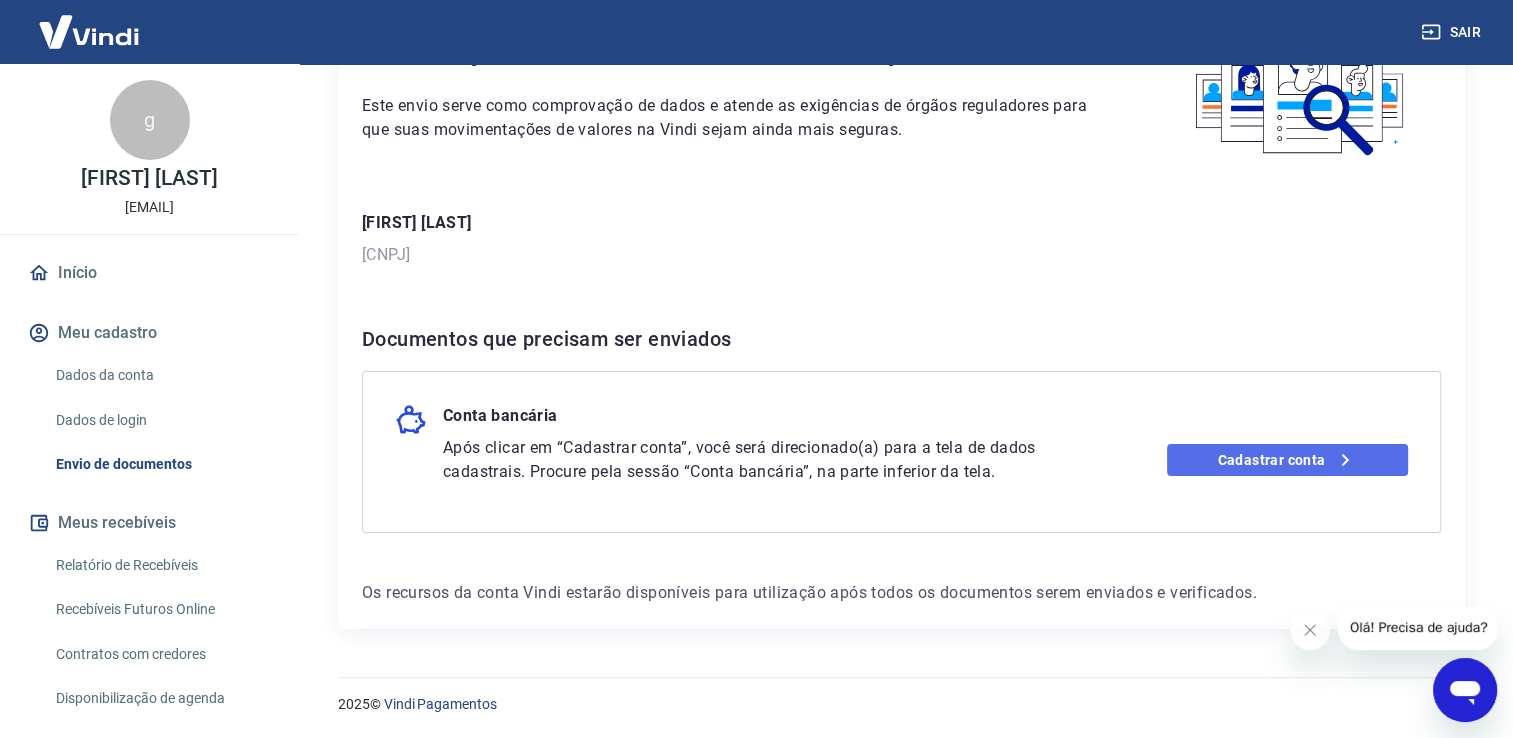 click on "Cadastrar conta" at bounding box center [1287, 460] 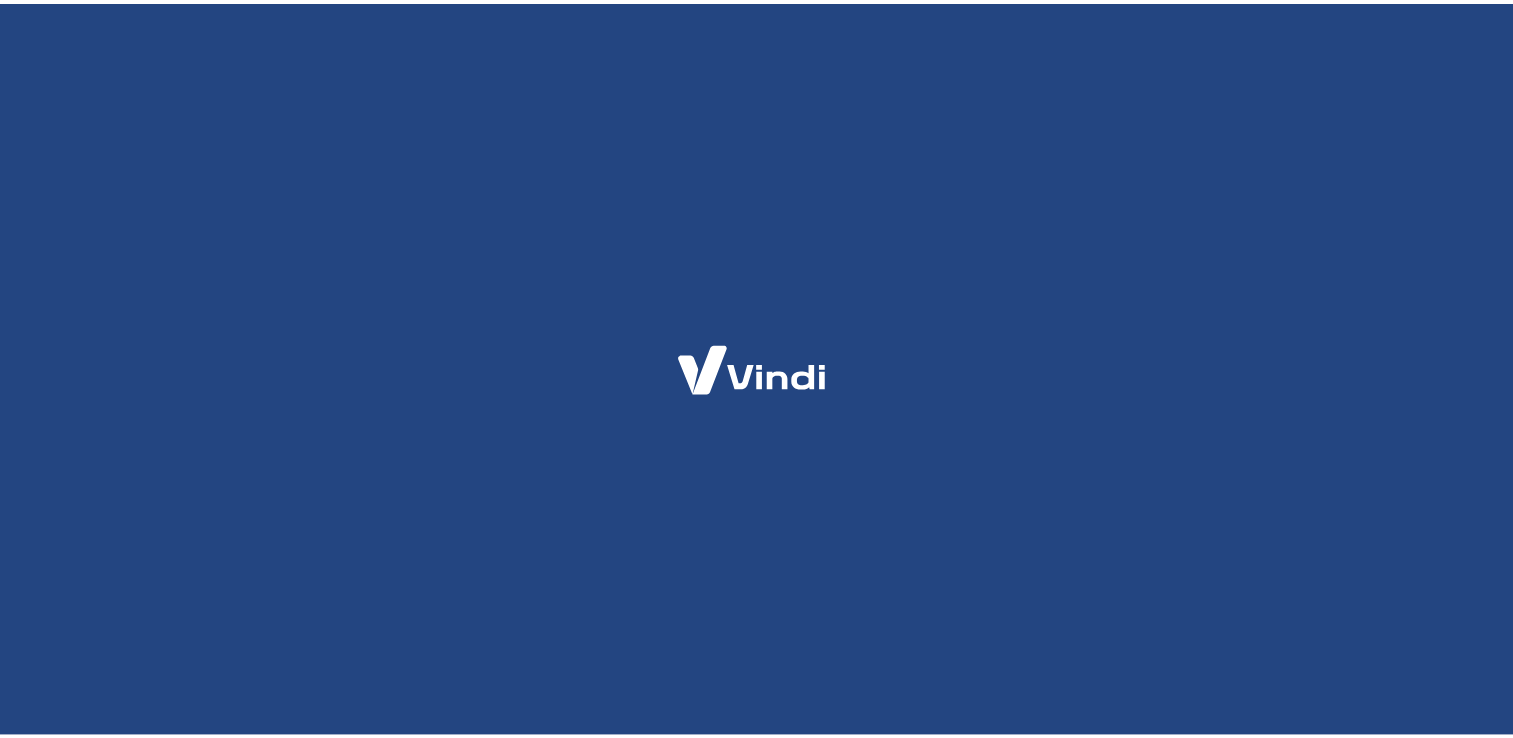 scroll, scrollTop: 0, scrollLeft: 0, axis: both 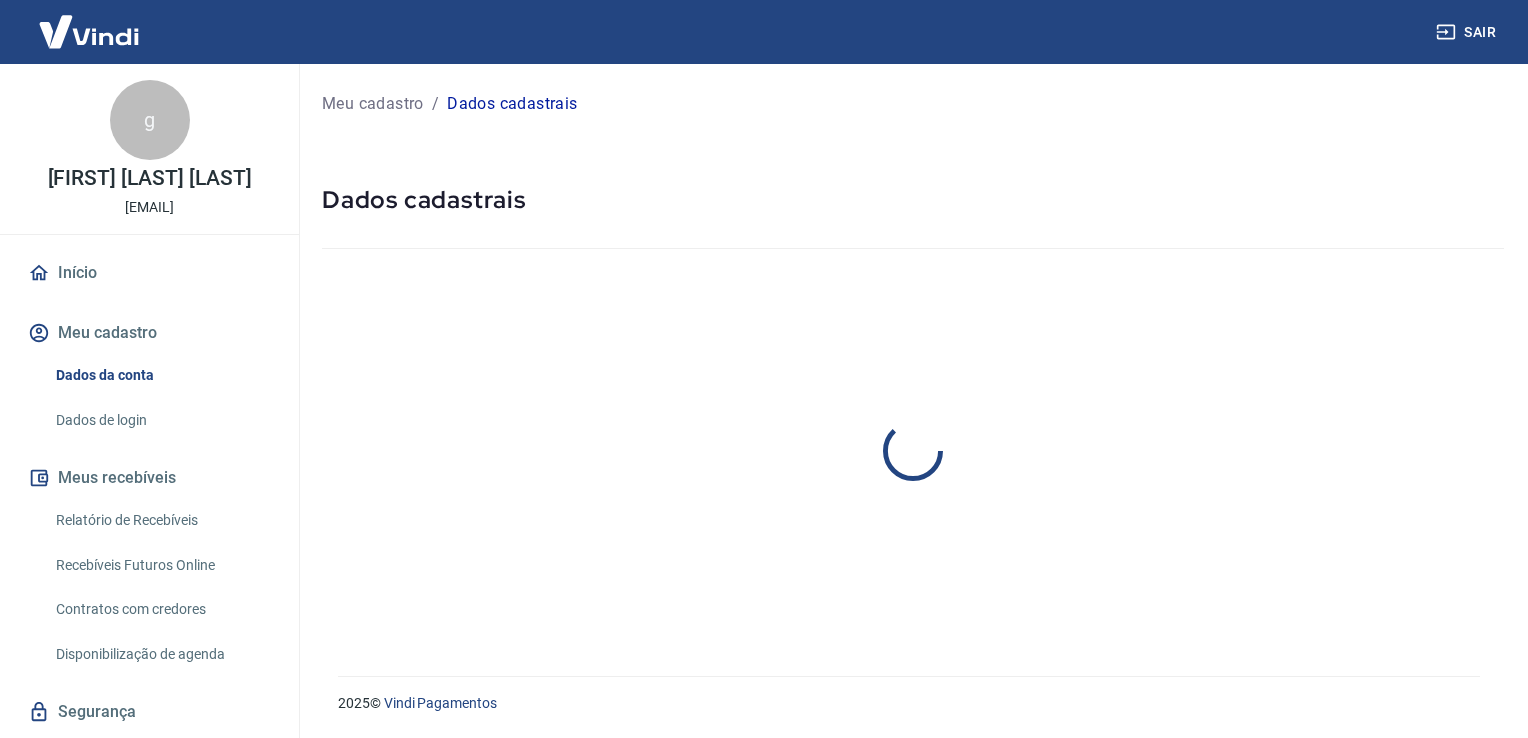 select on "SP" 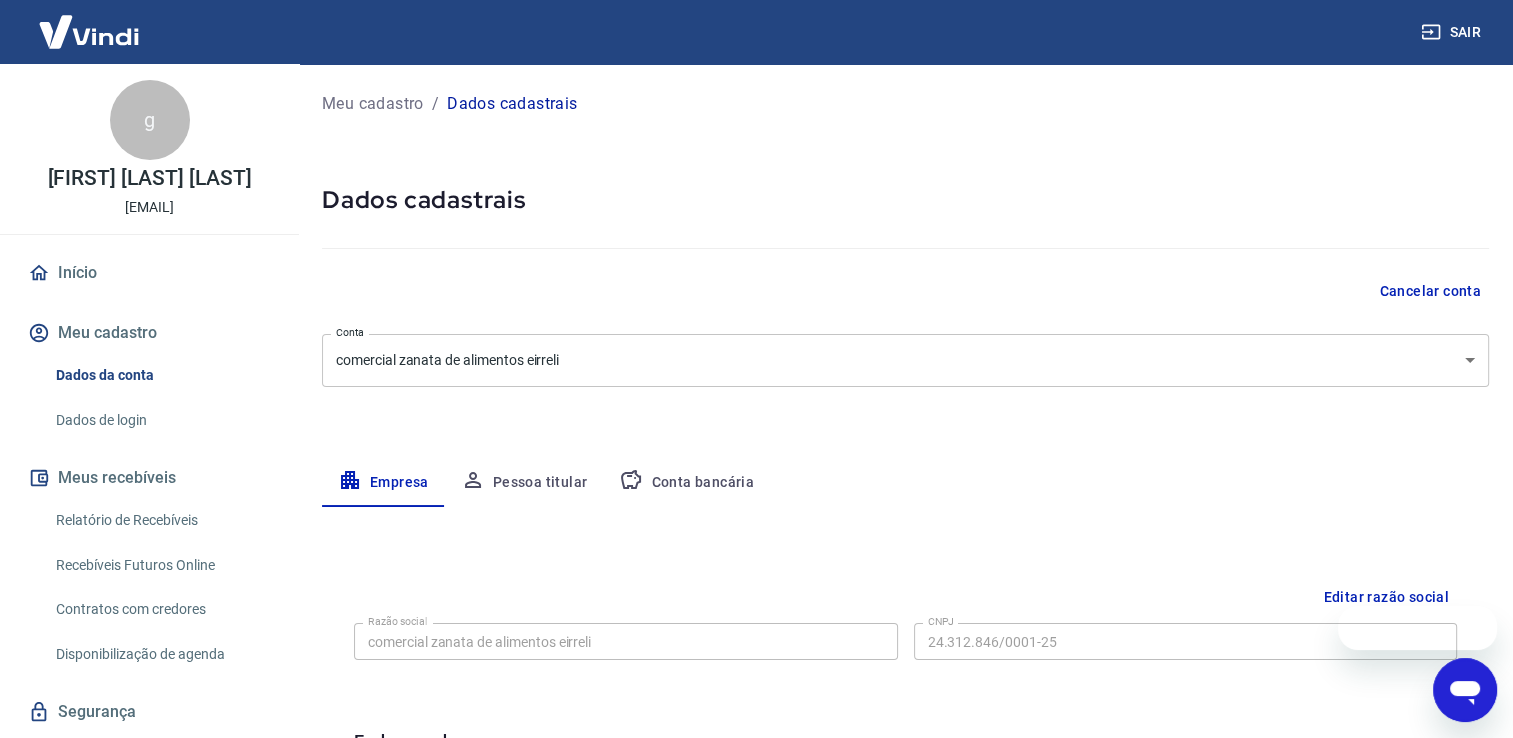 scroll, scrollTop: 0, scrollLeft: 0, axis: both 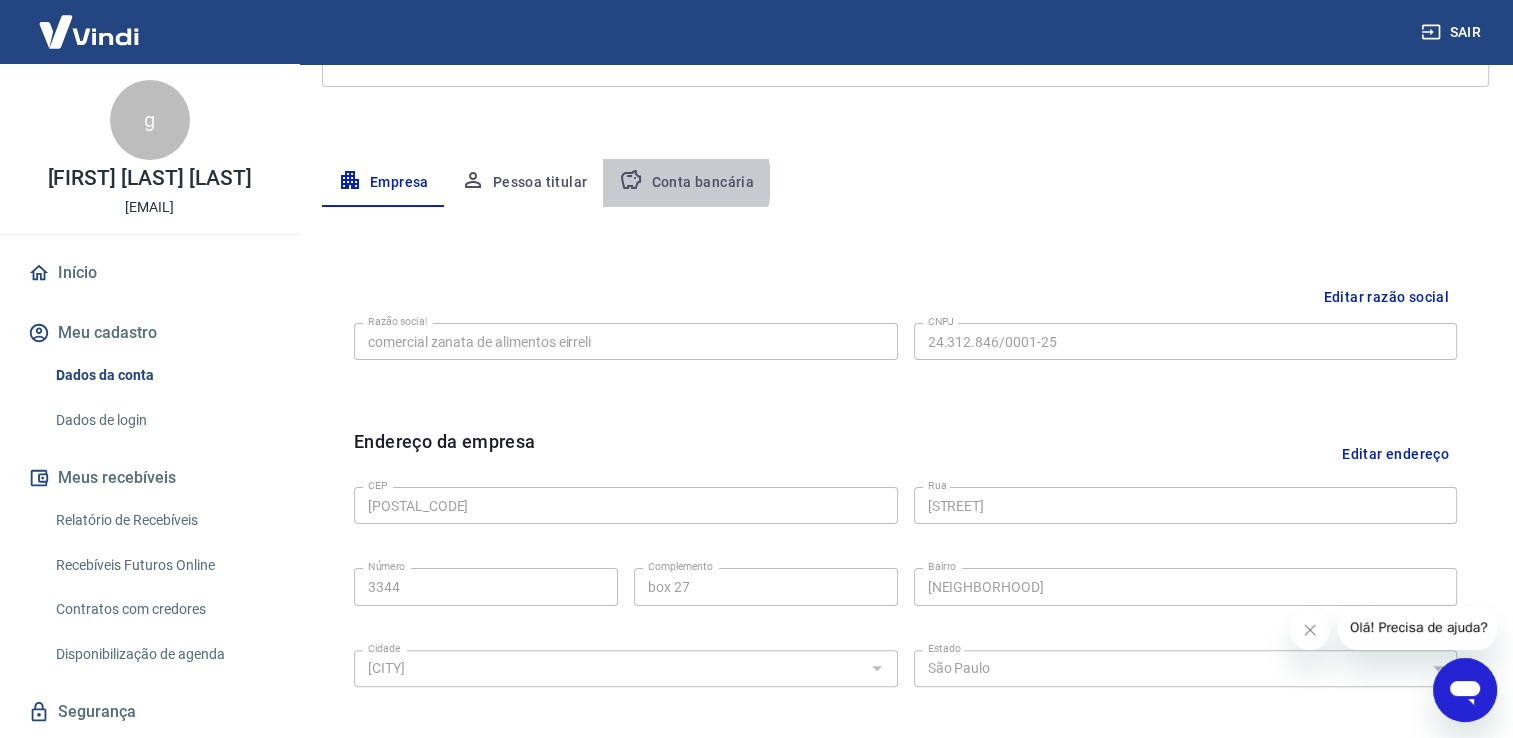 click on "Conta bancária" at bounding box center [686, 183] 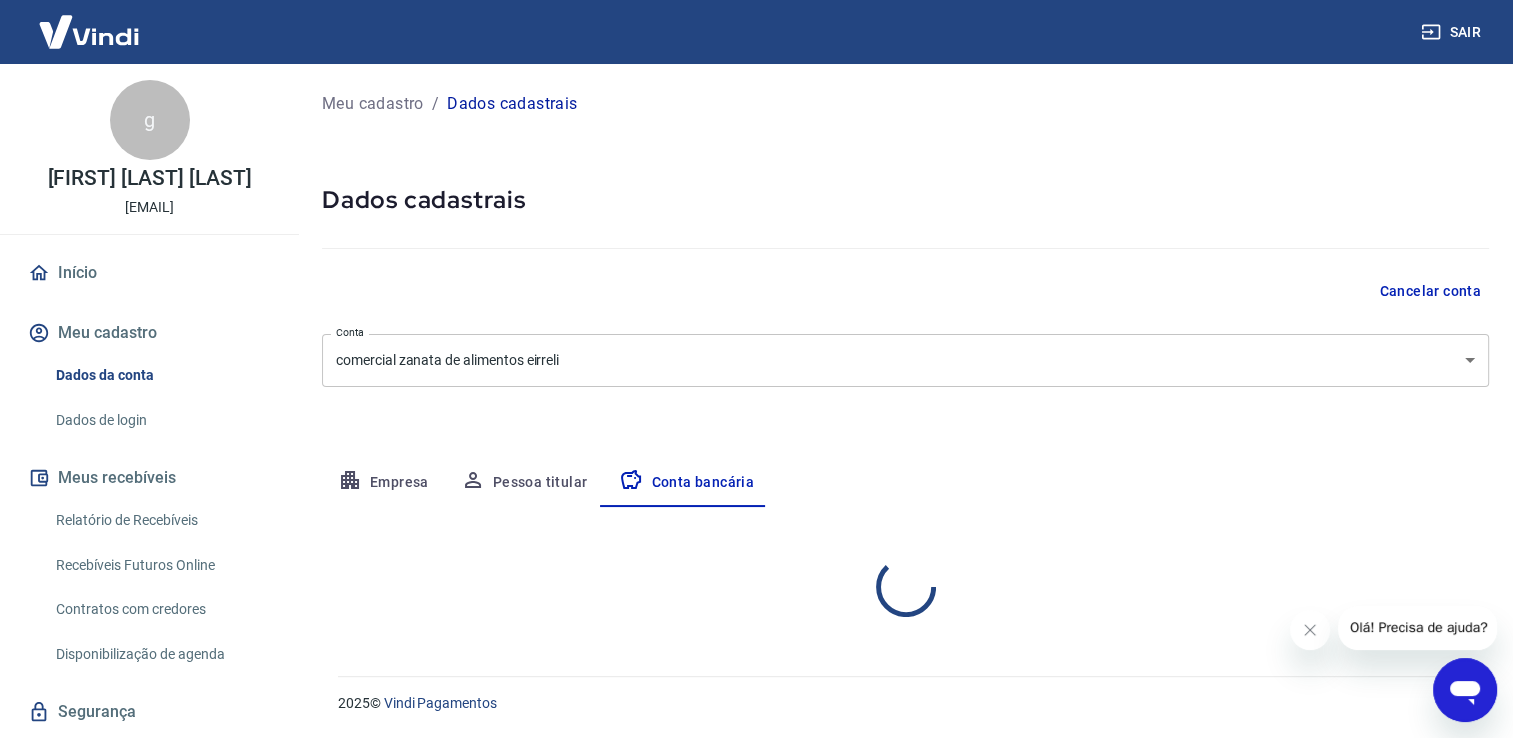select on "1" 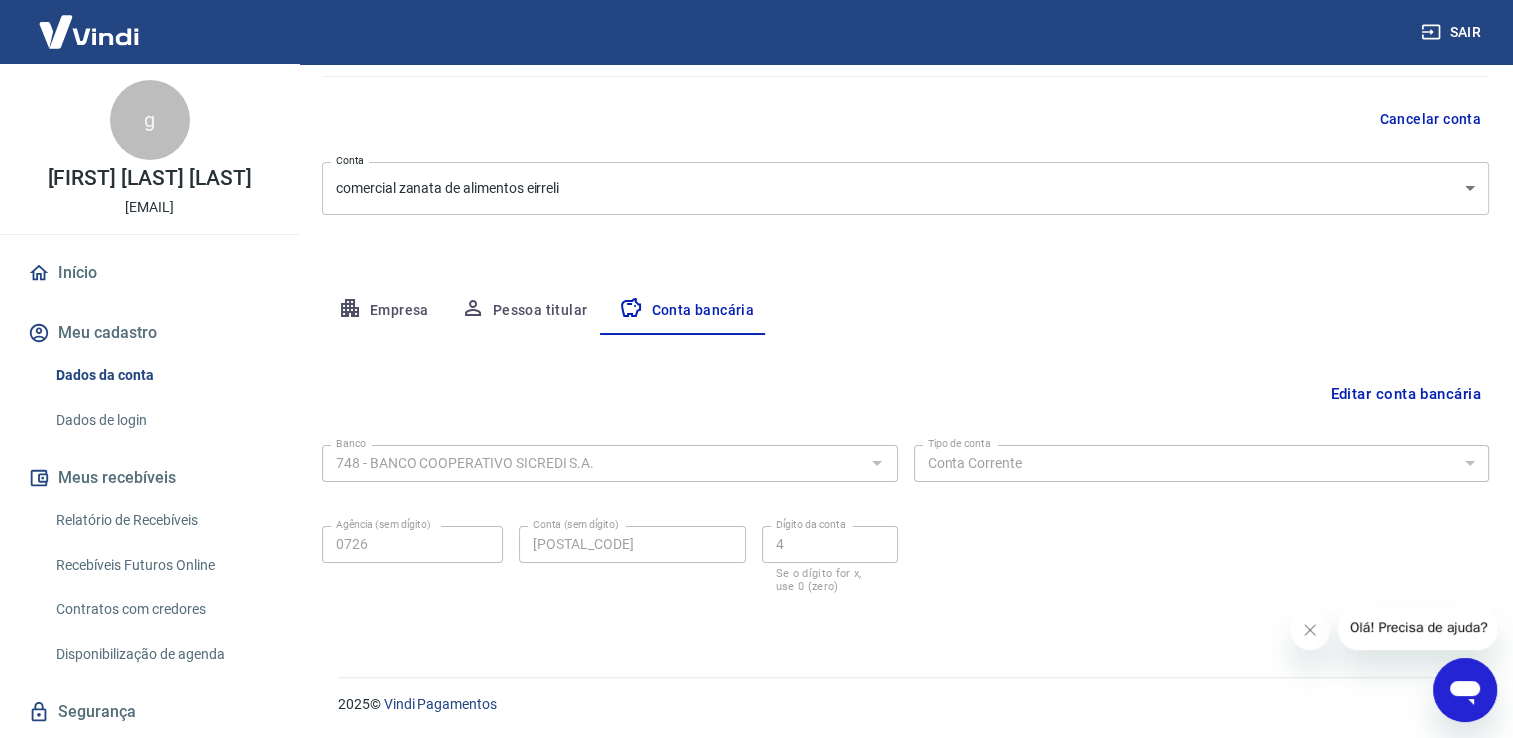 scroll, scrollTop: 0, scrollLeft: 0, axis: both 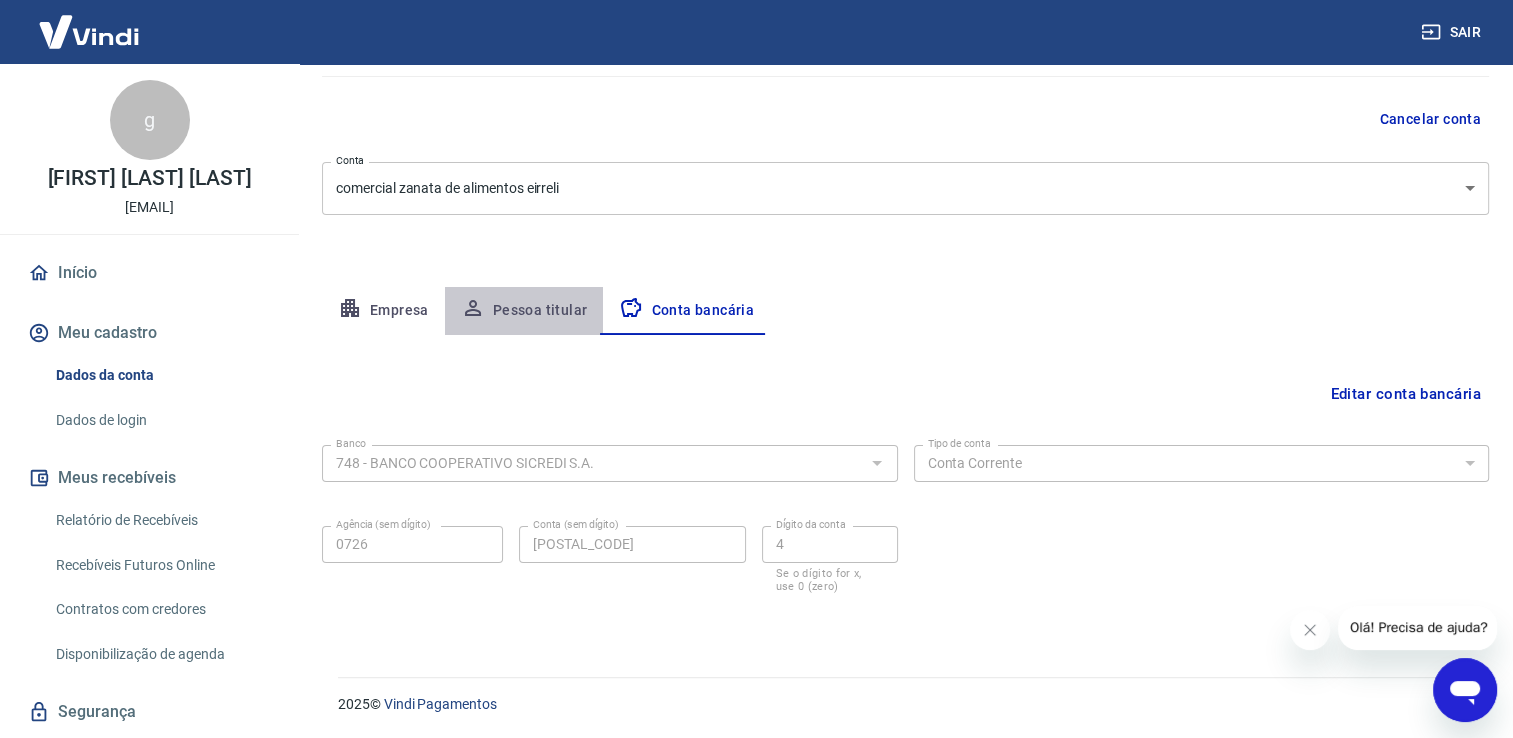 click on "Pessoa titular" at bounding box center (524, 311) 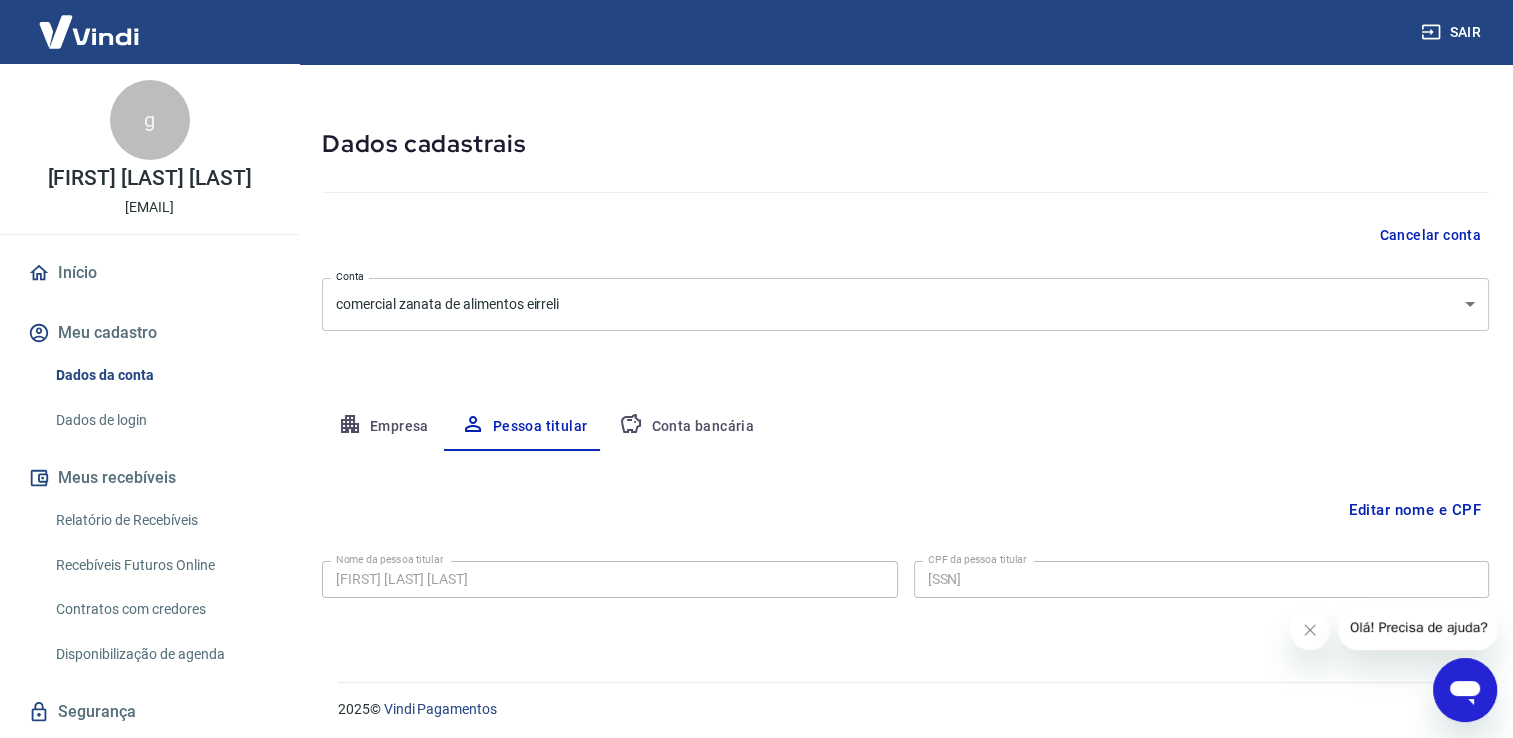 scroll, scrollTop: 60, scrollLeft: 0, axis: vertical 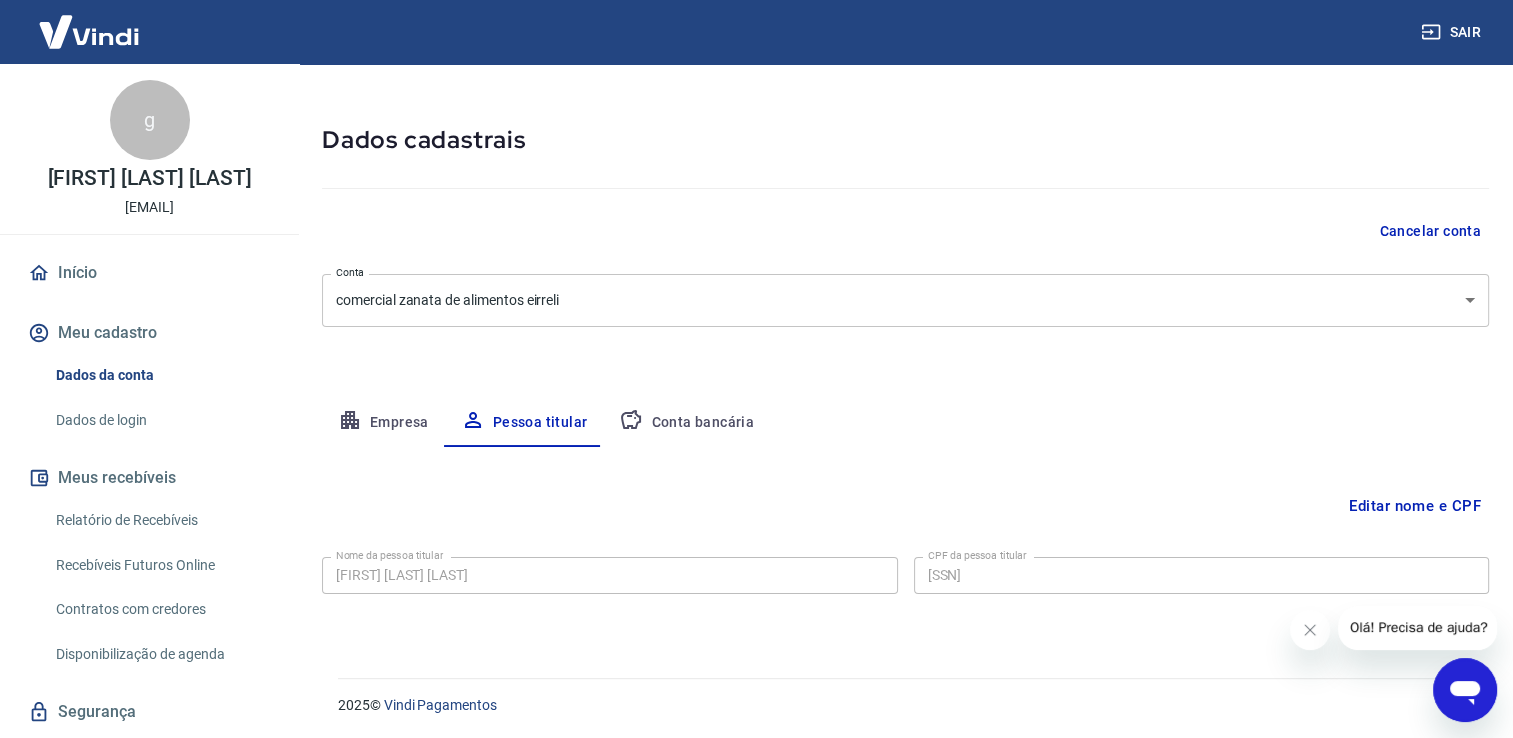 click on "Empresa" at bounding box center (383, 423) 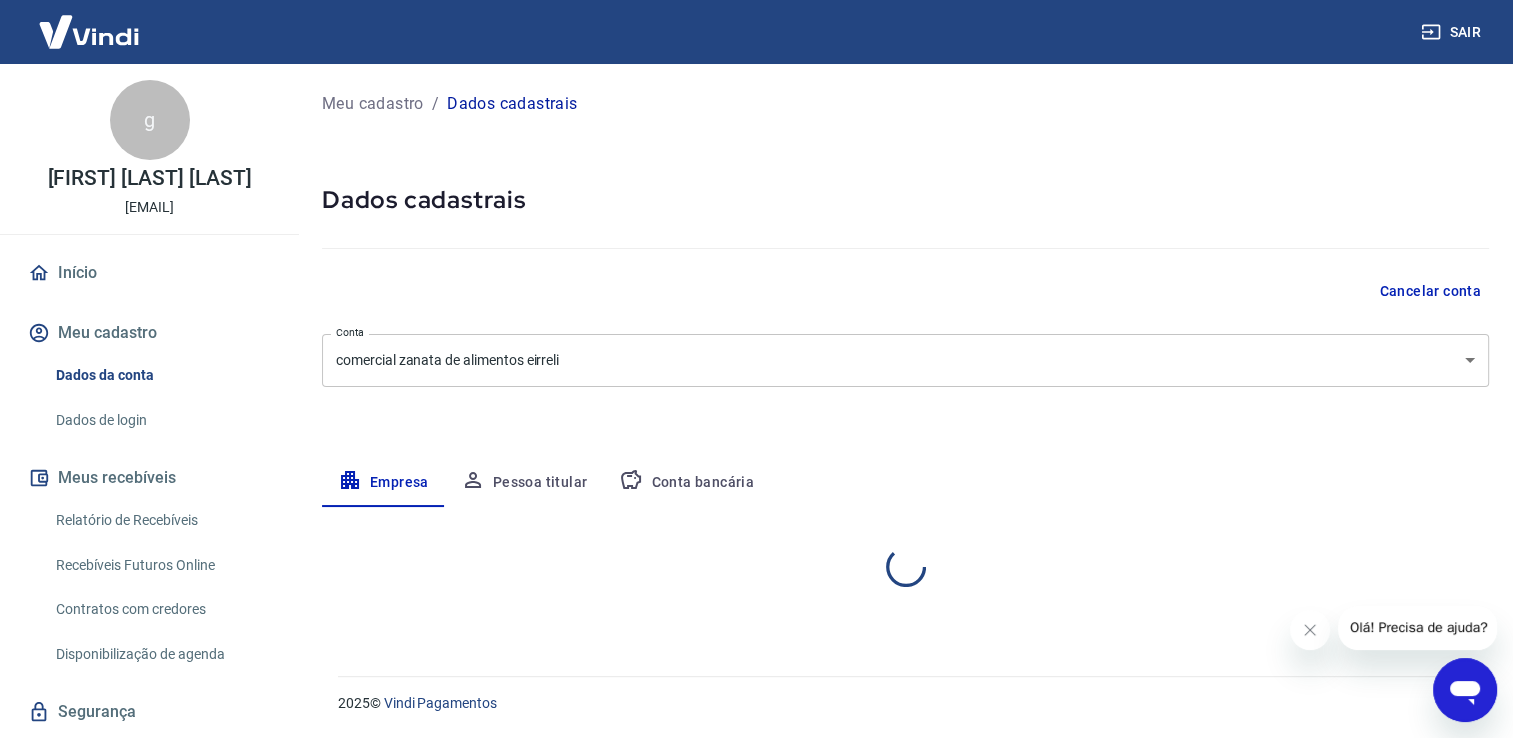 scroll, scrollTop: 0, scrollLeft: 0, axis: both 